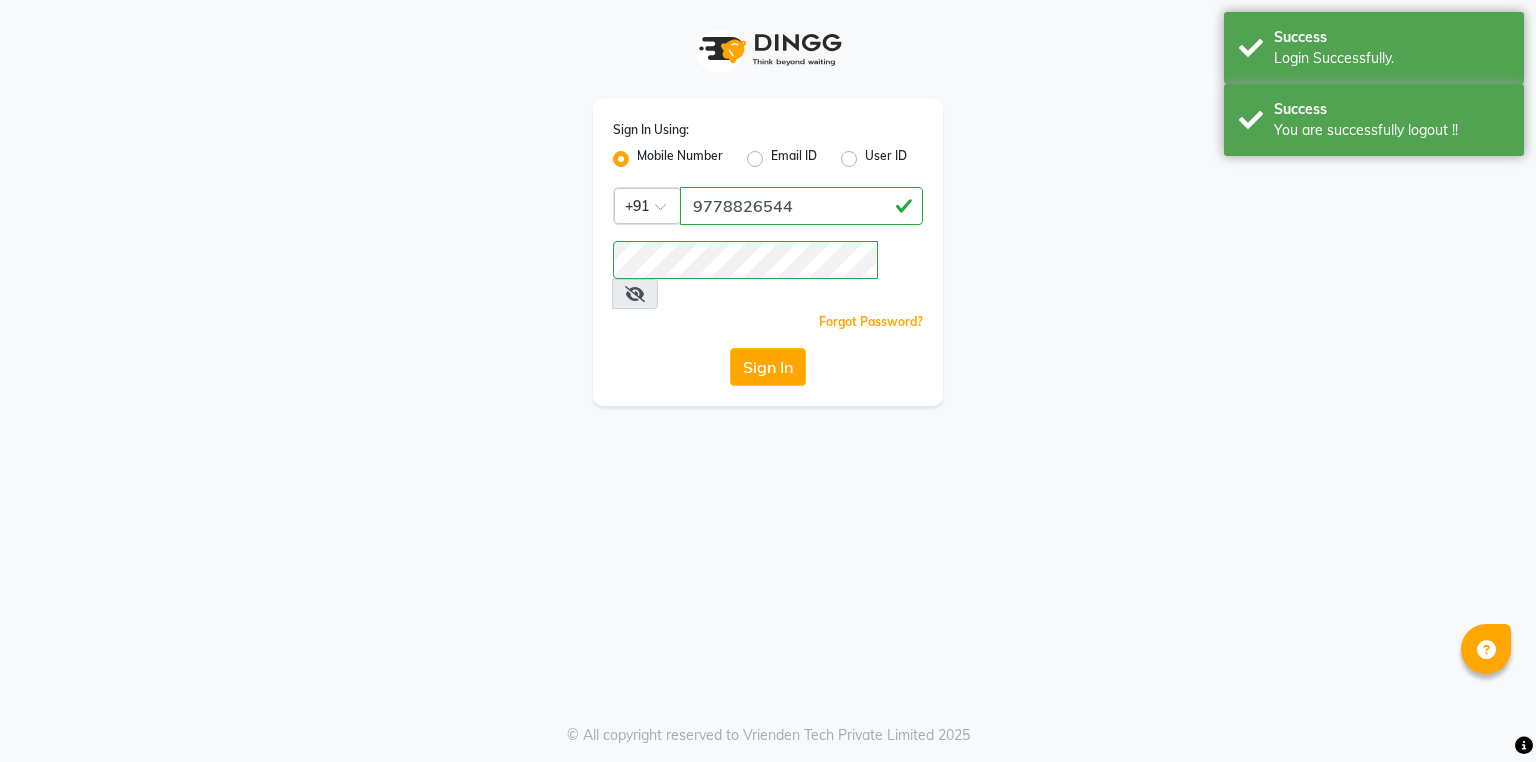 scroll, scrollTop: 0, scrollLeft: 0, axis: both 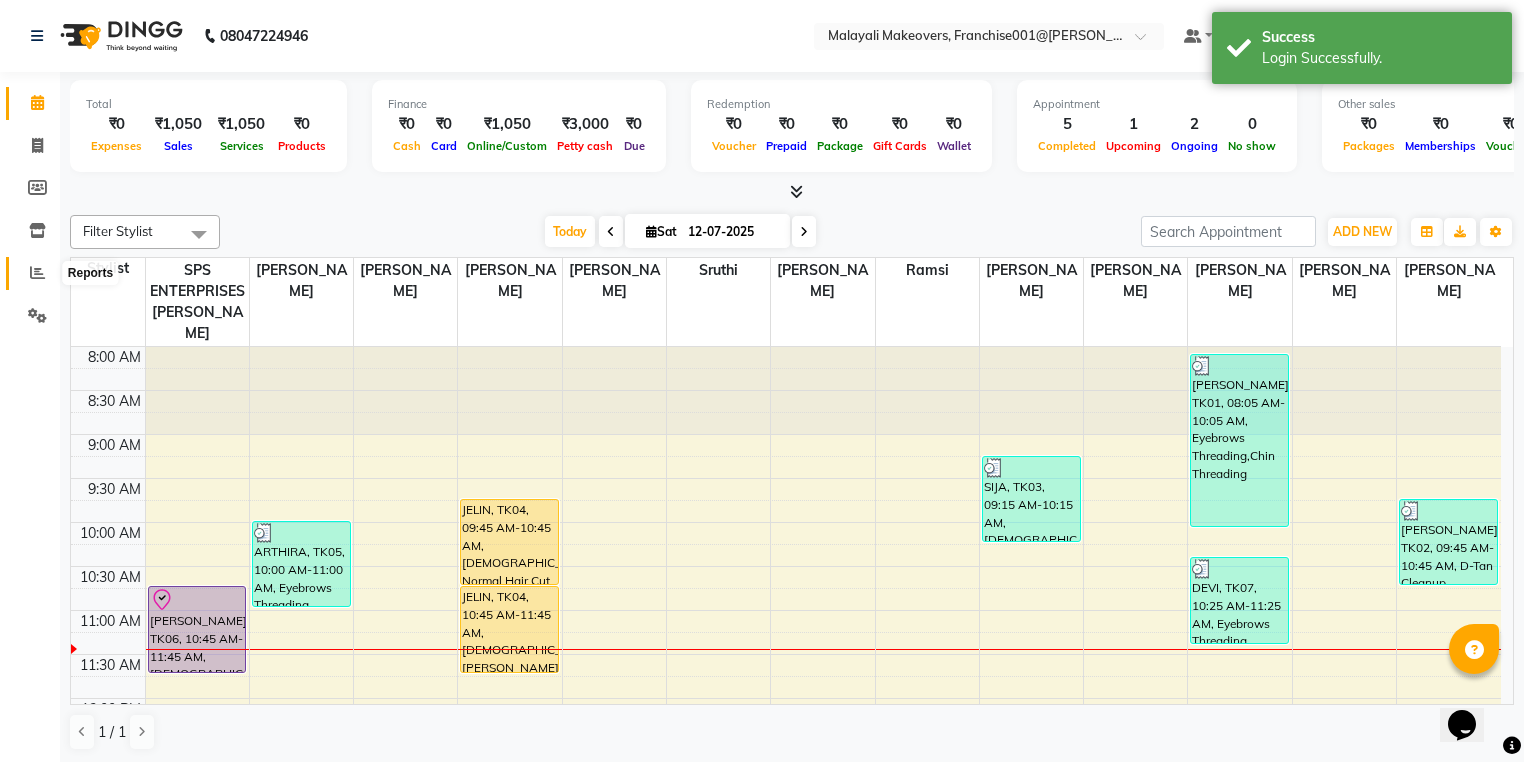 click 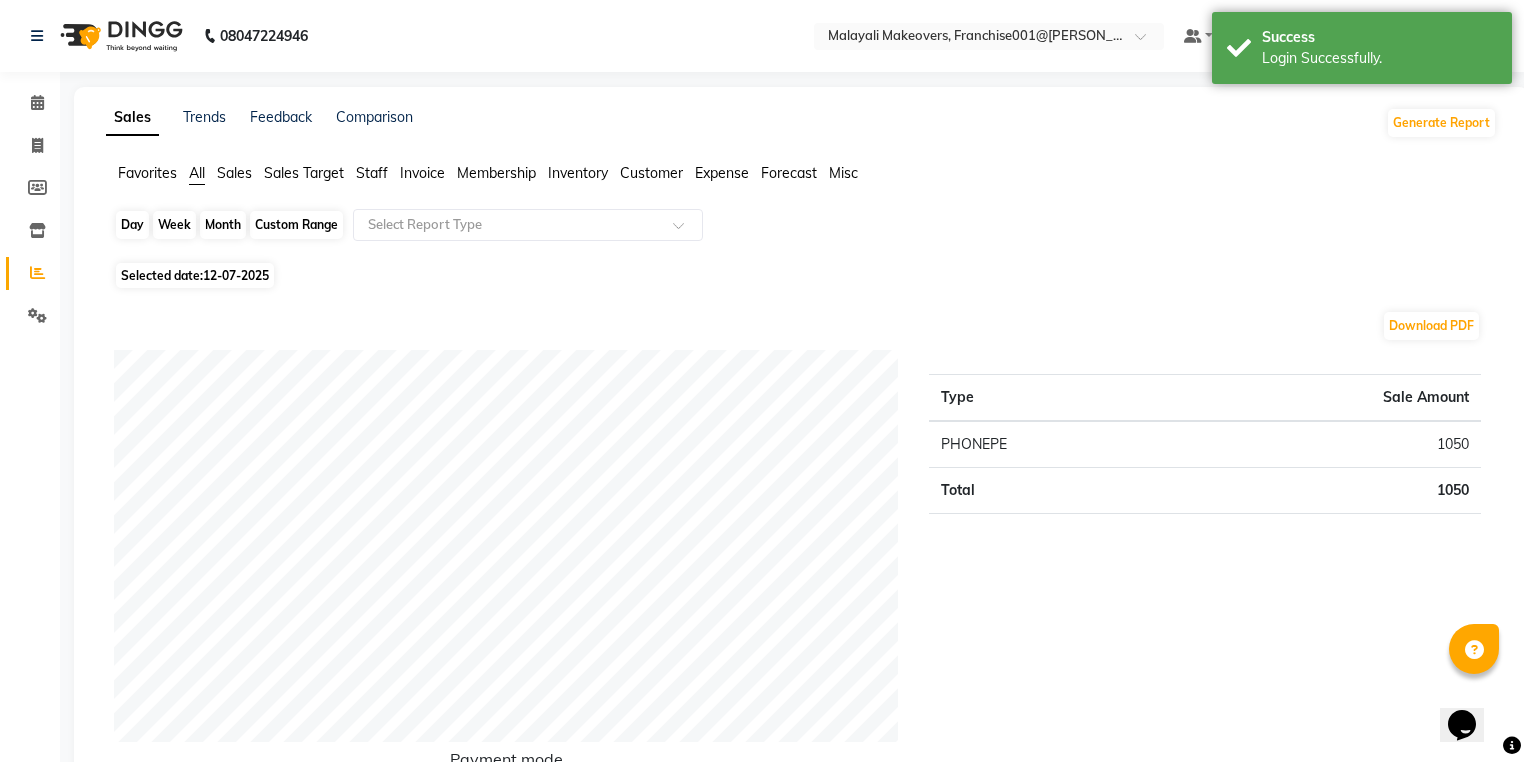 click on "Day" 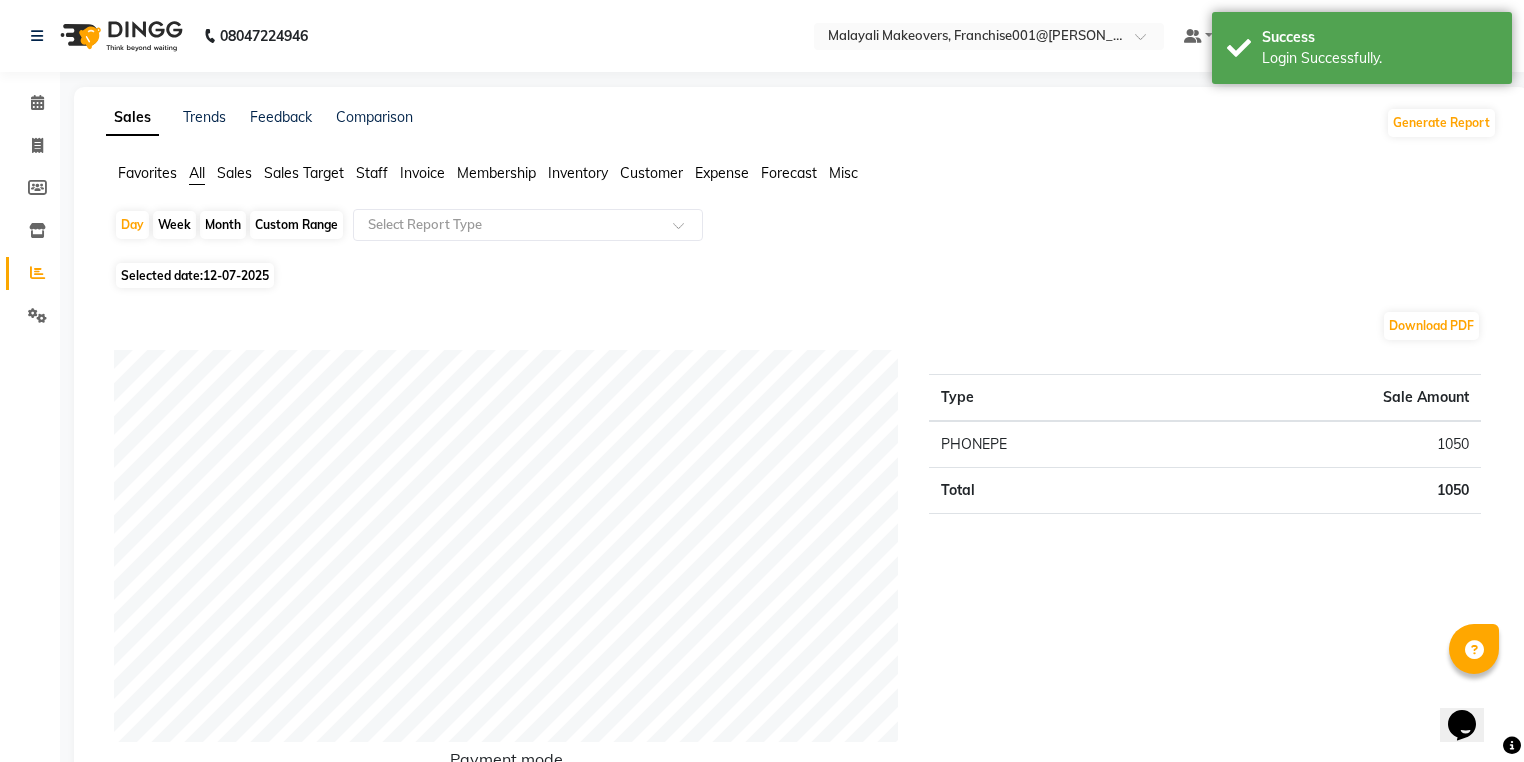 select on "7" 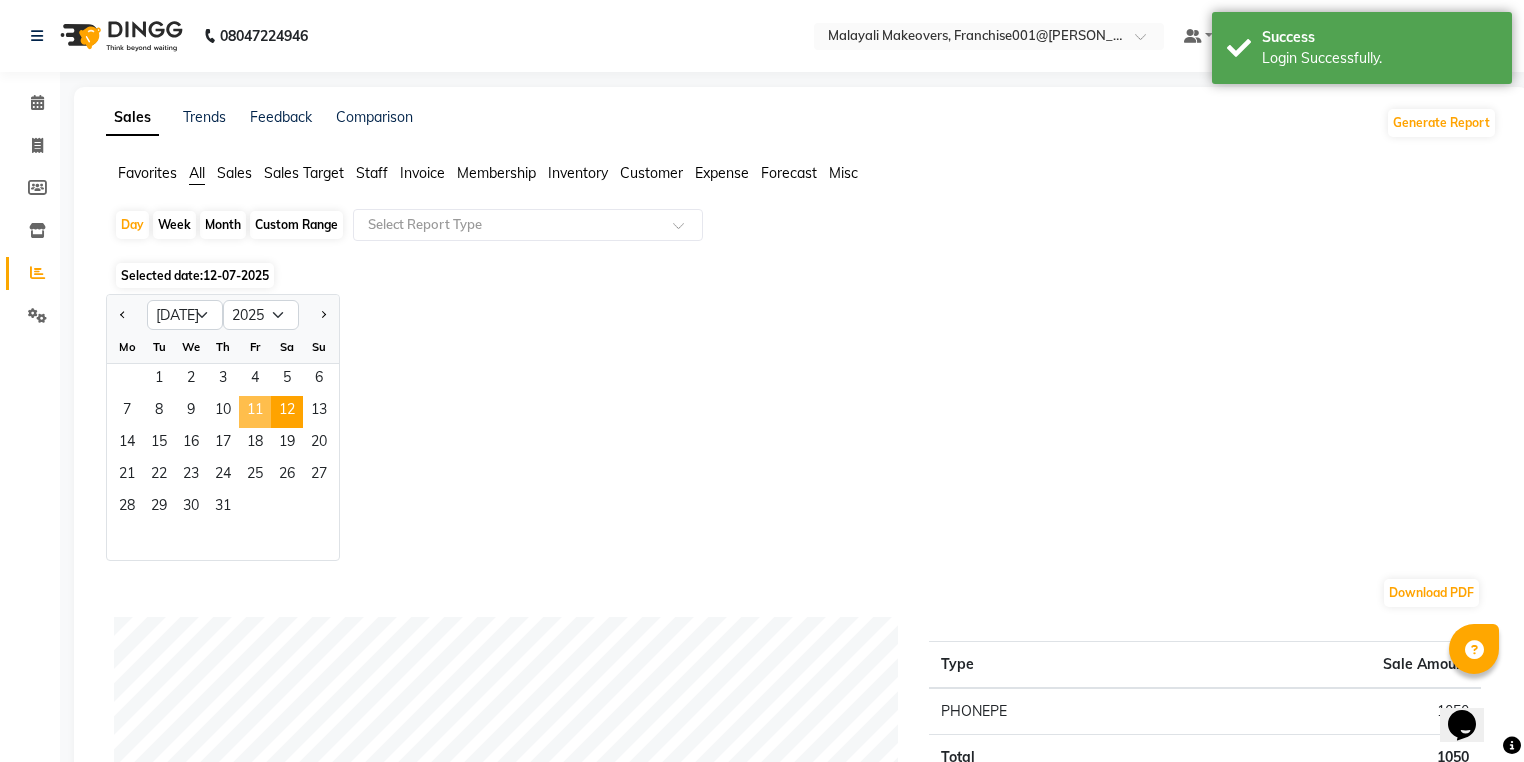 click on "11" 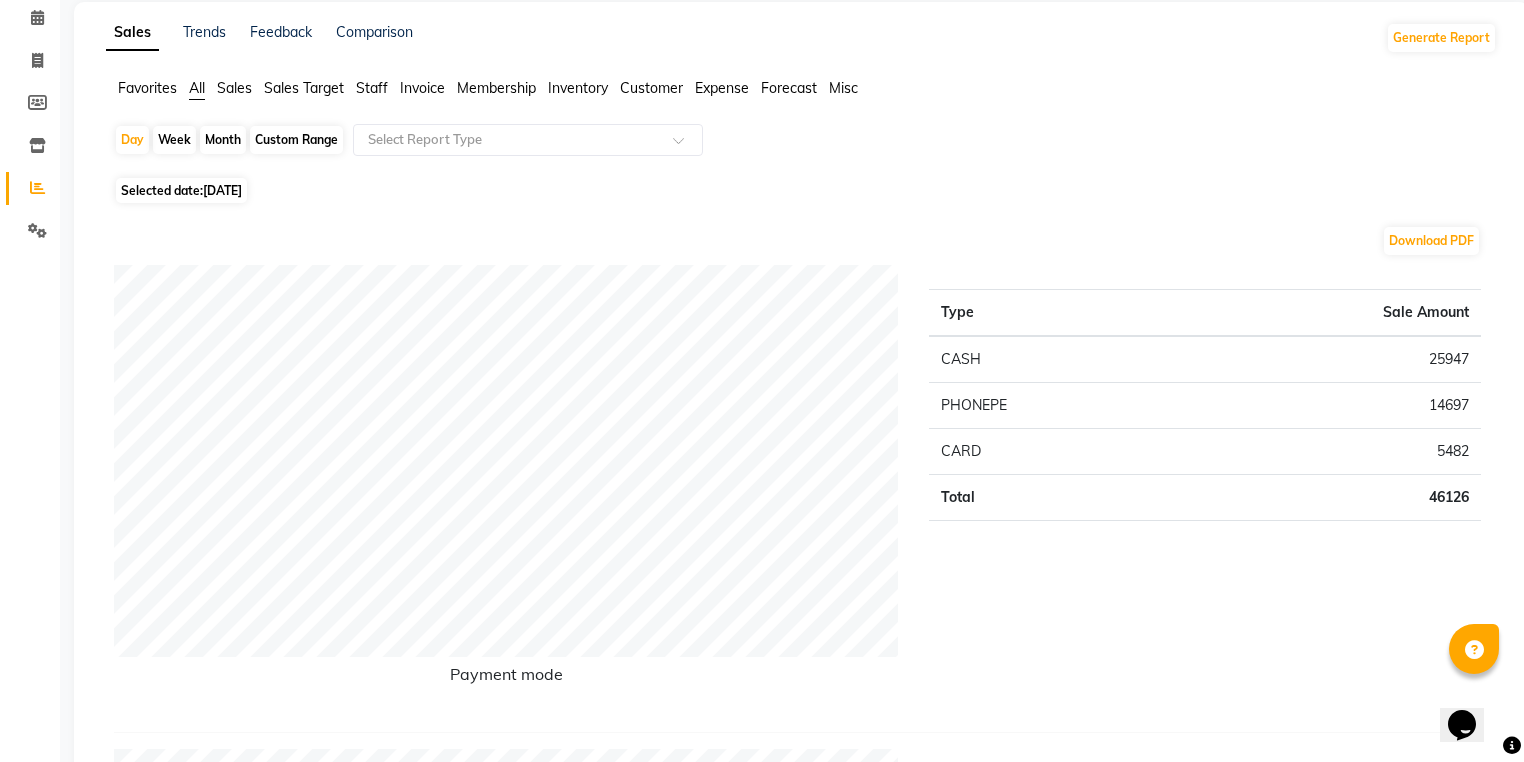 scroll, scrollTop: 0, scrollLeft: 0, axis: both 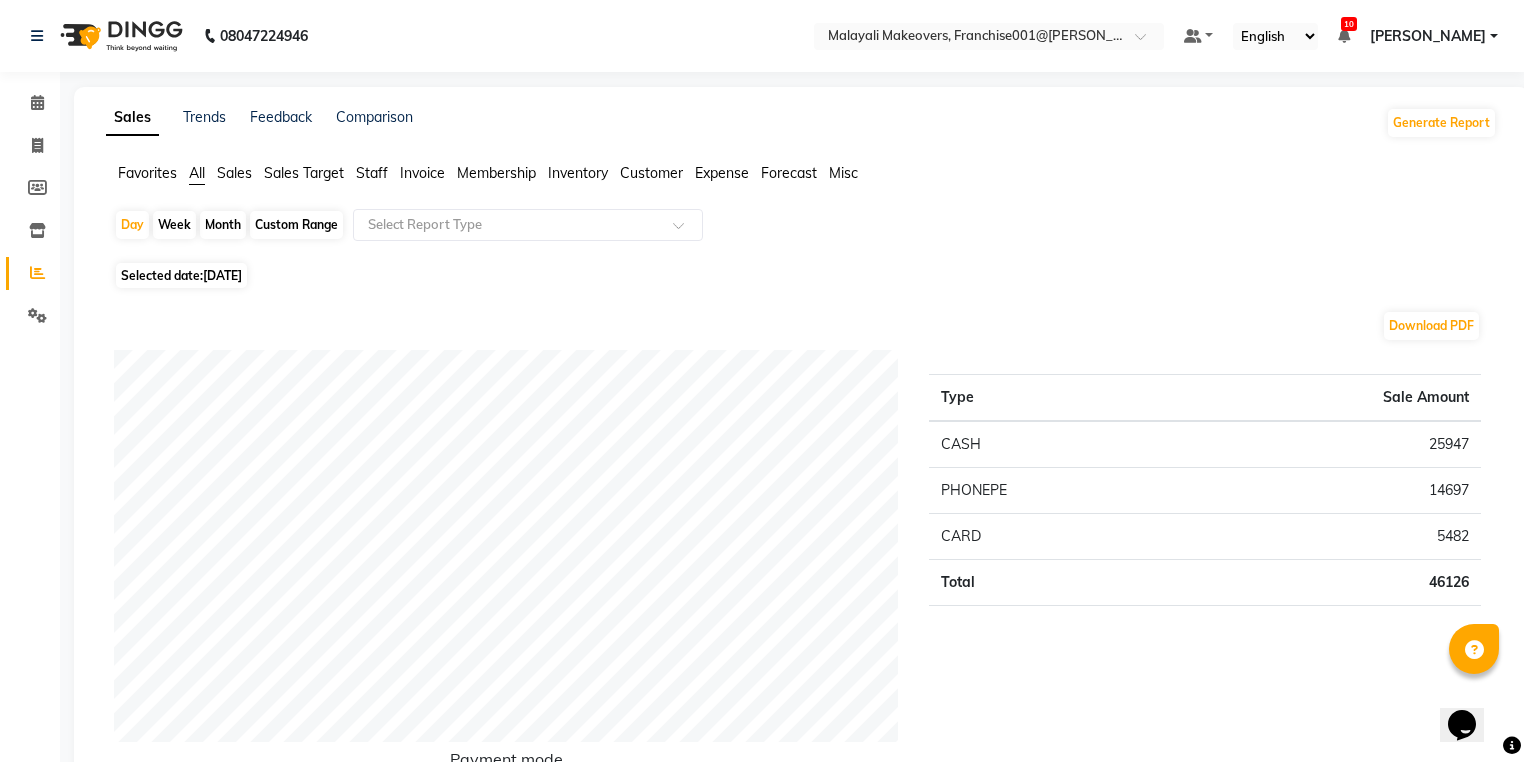 drag, startPoint x: 32, startPoint y: 250, endPoint x: 13, endPoint y: 289, distance: 43.382023 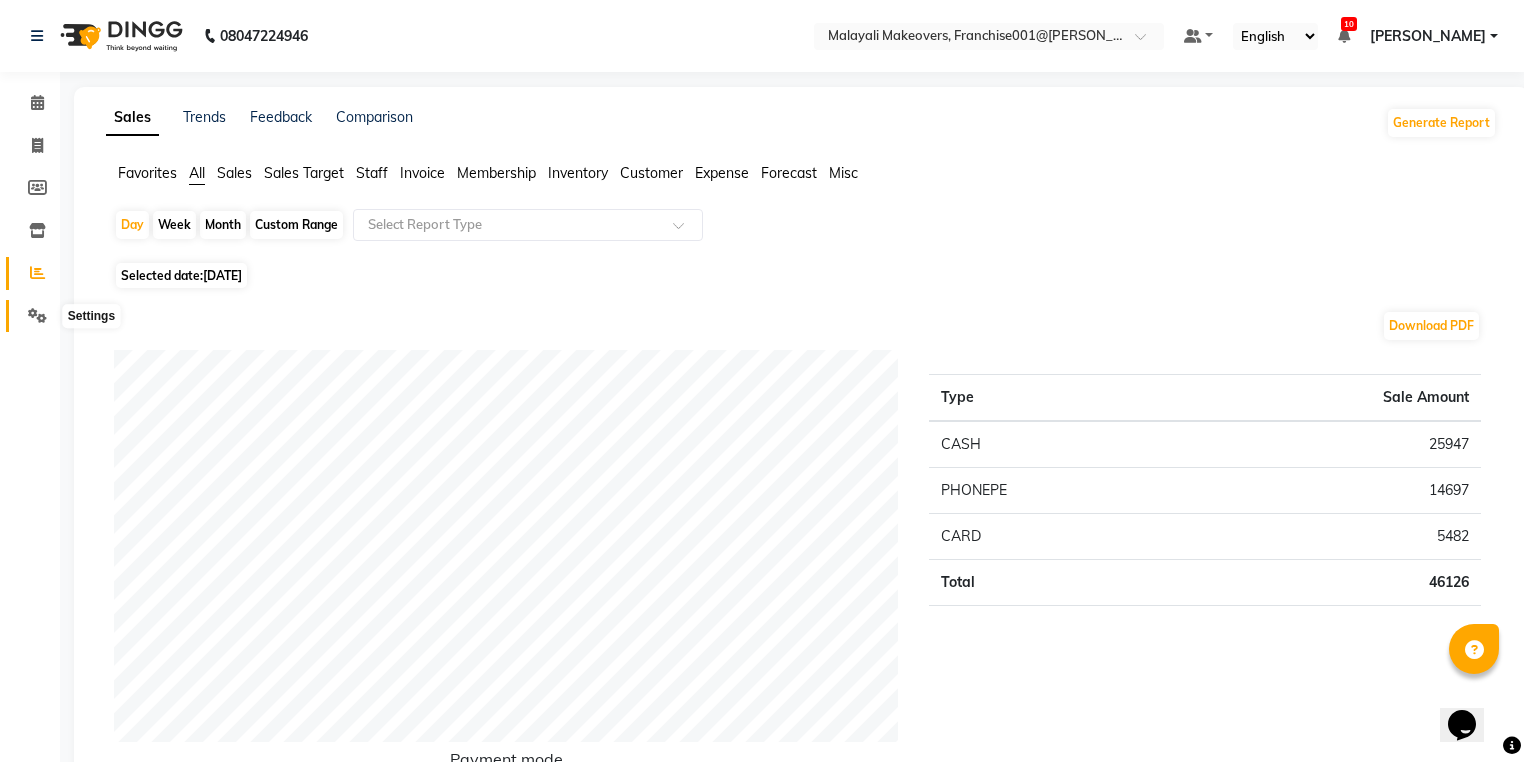 click 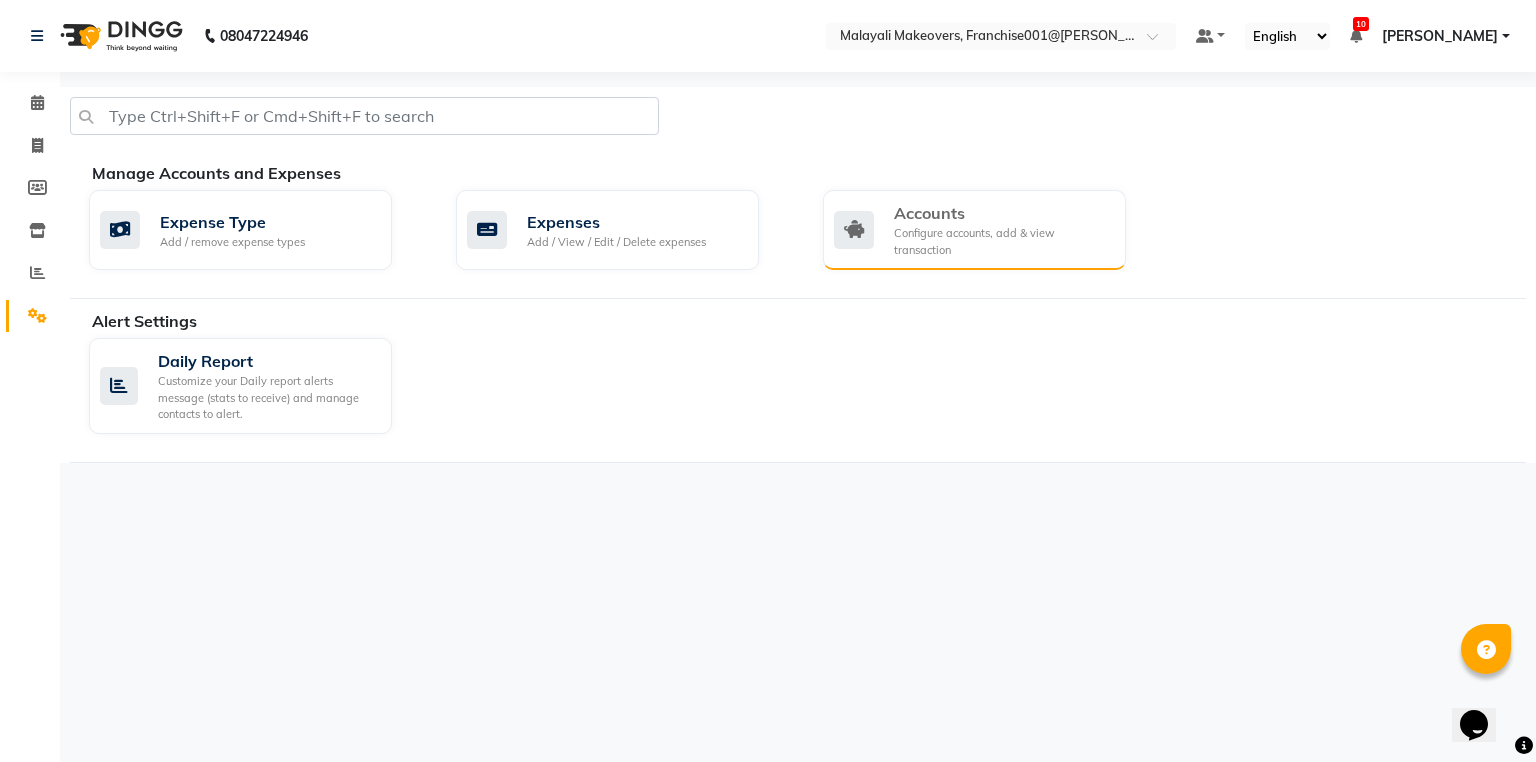 click on "Configure accounts, add & view transaction" 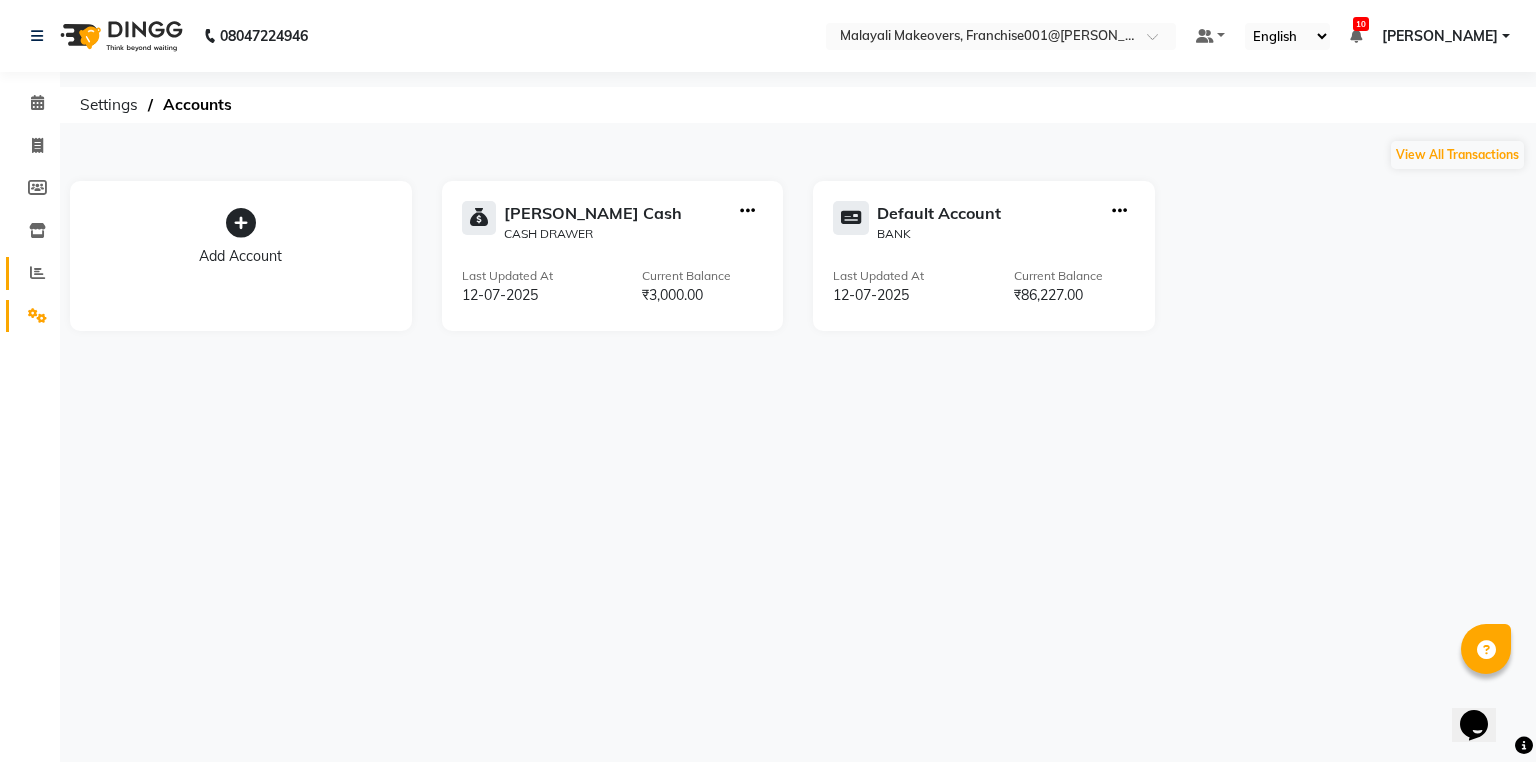 click on "Reports" 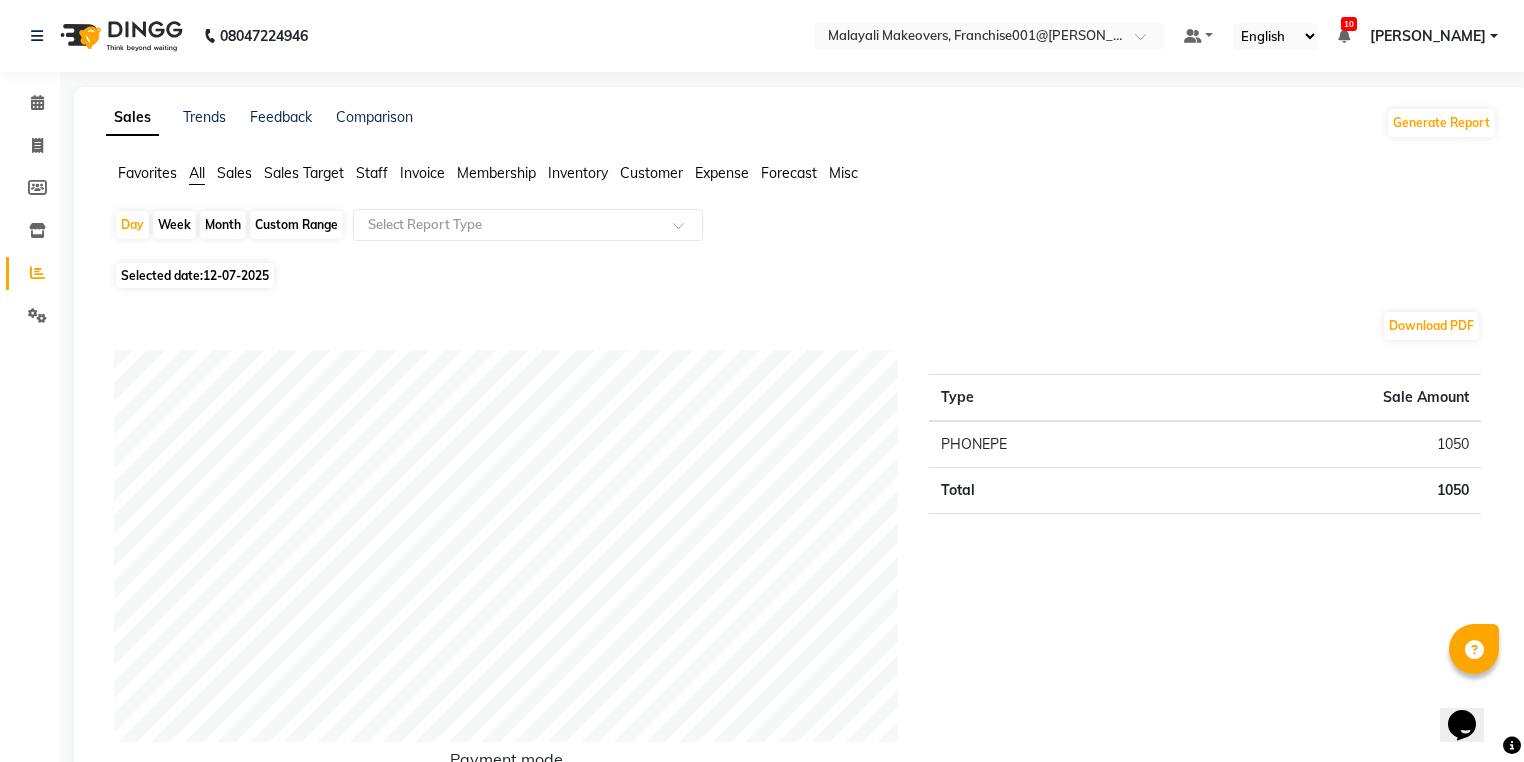 click on "Default Panel My Panel English ENGLISH Español العربية मराठी हिंदी ગુજરાતી தமிழ் 中文 10 Notifications nothing to show [PERSON_NAME] Profile Change Password Sign out  Version:3.15.4" at bounding box center (989, 36) 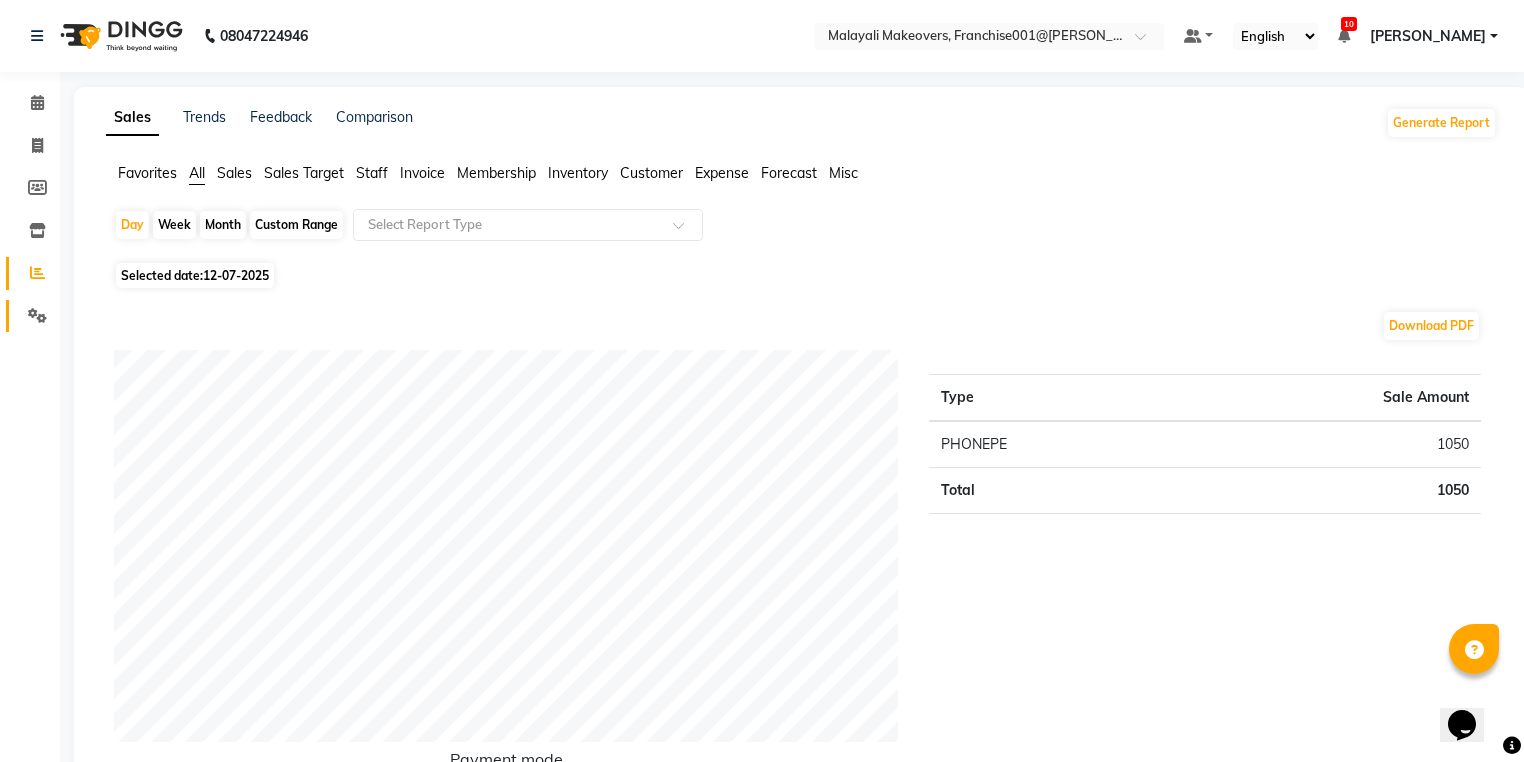 click on "Settings" 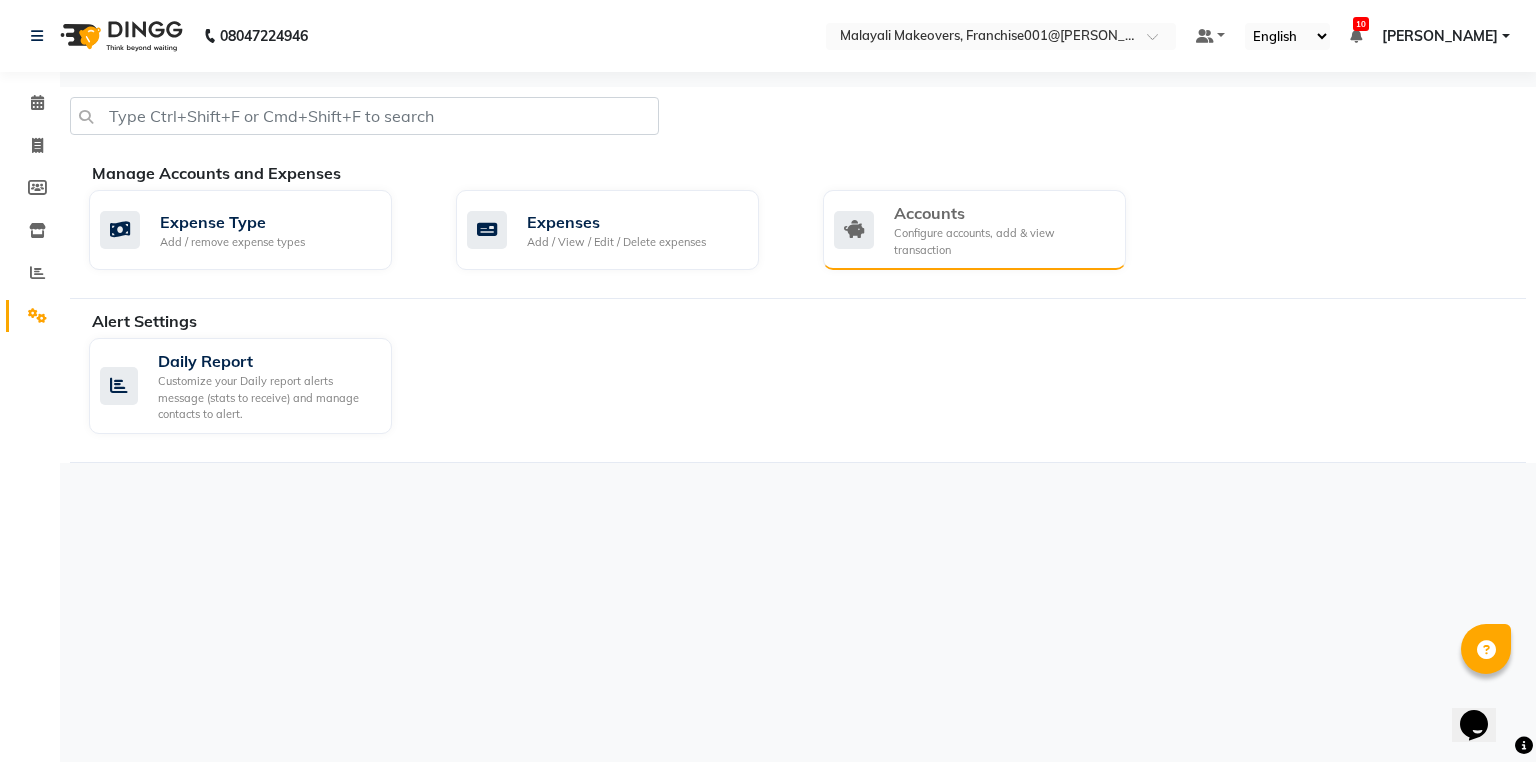 click 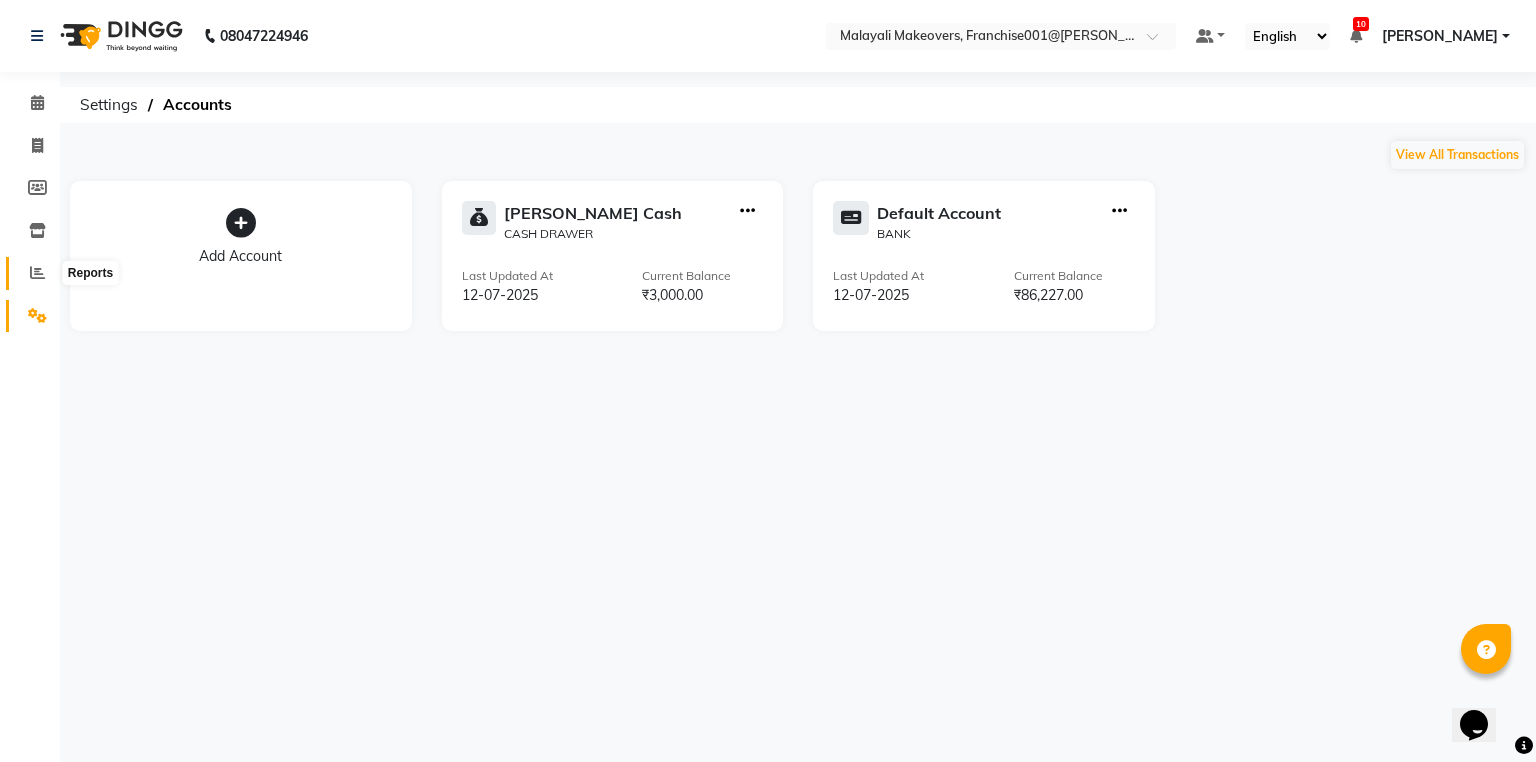 click 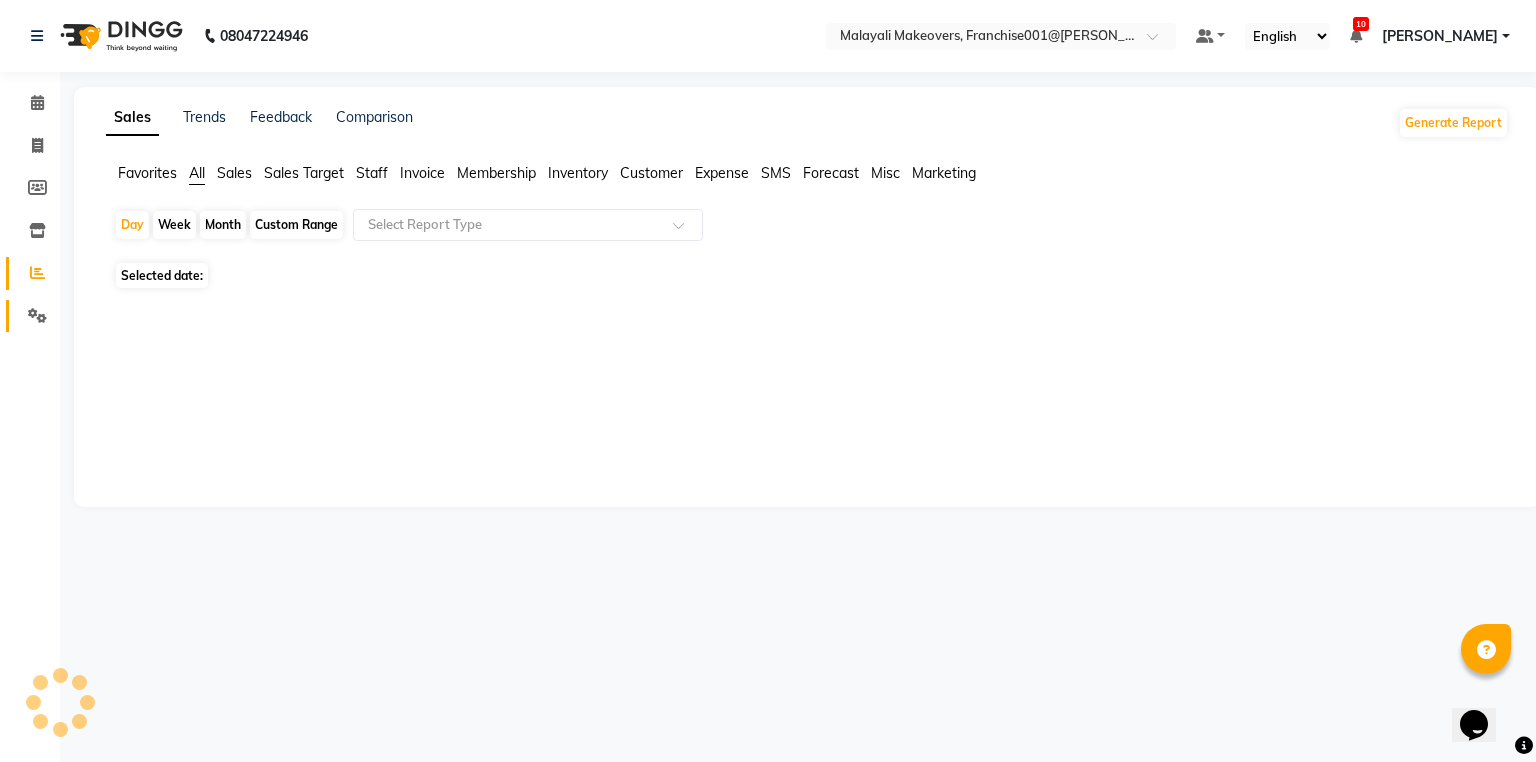 click on "Settings" 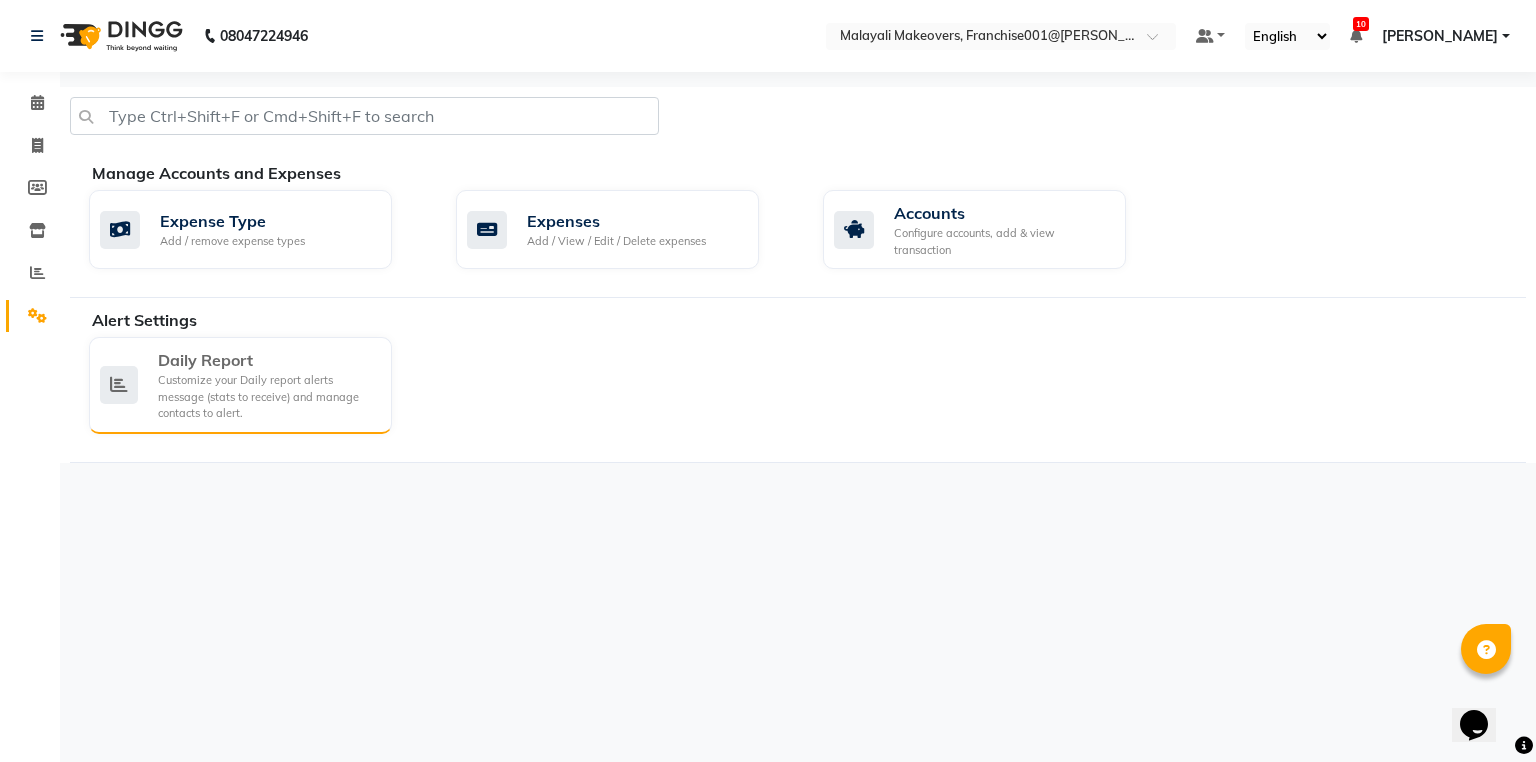 click on "Customize your Daily report alerts message (stats to receive) and manage contacts to alert." 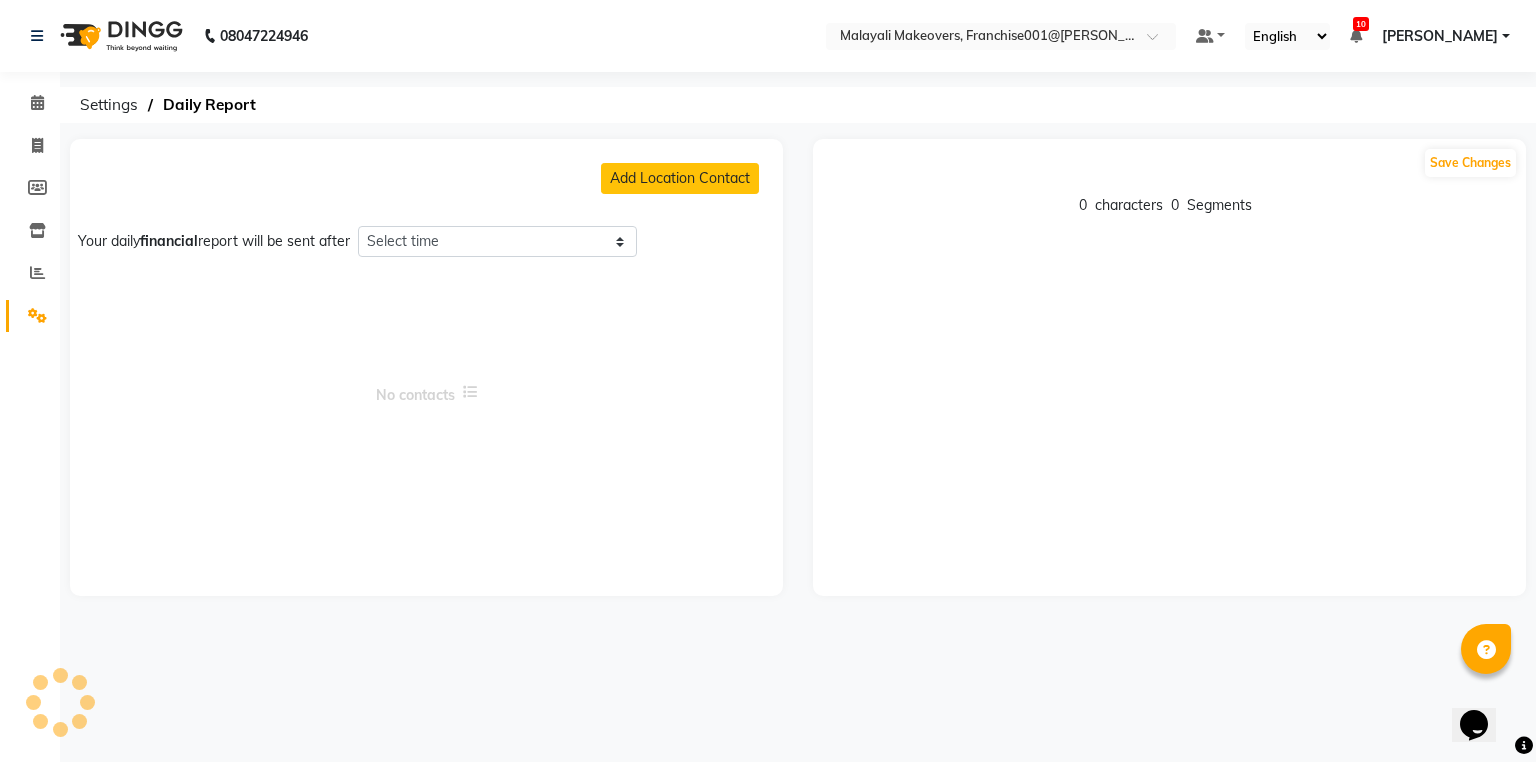 select on "1260" 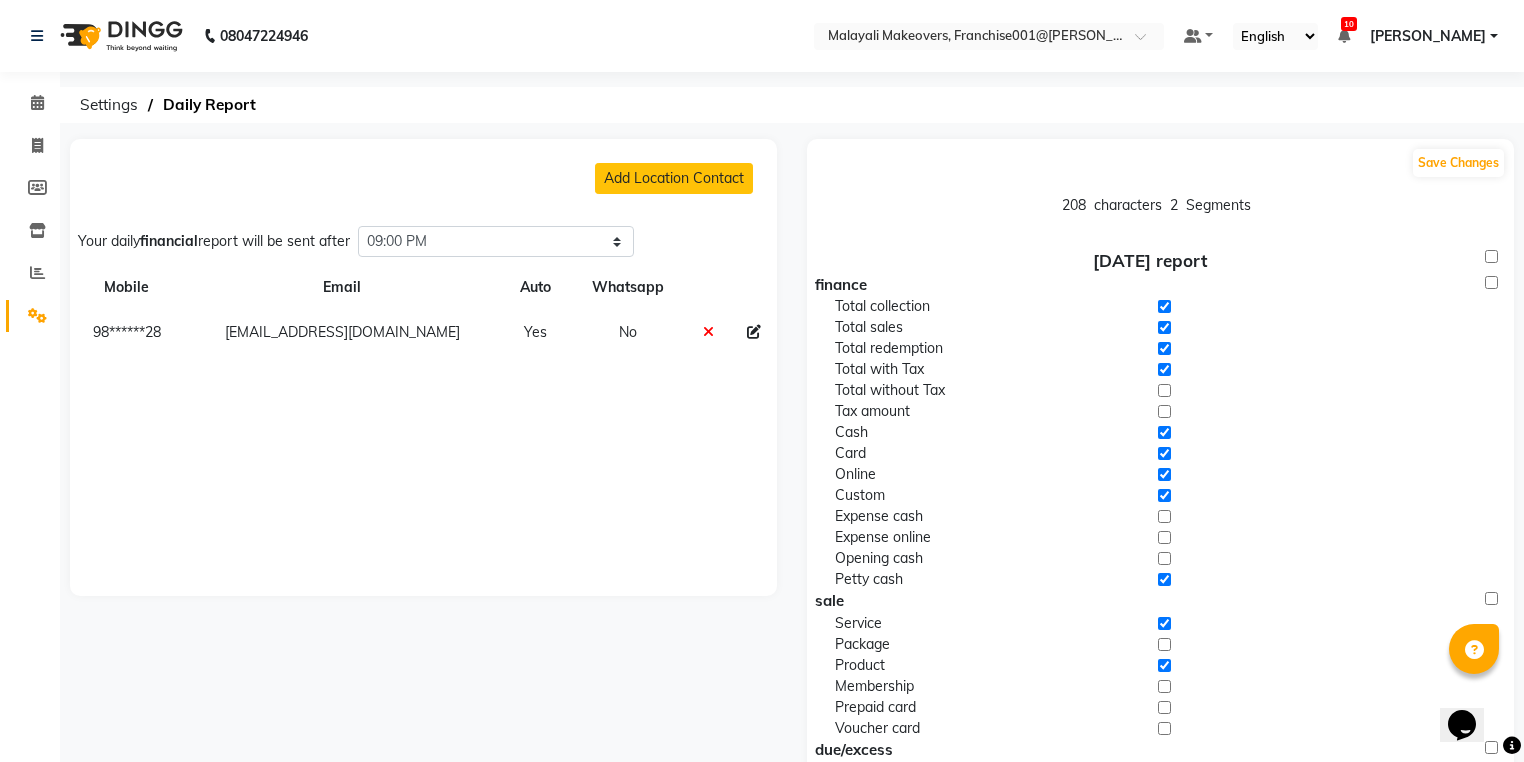 click 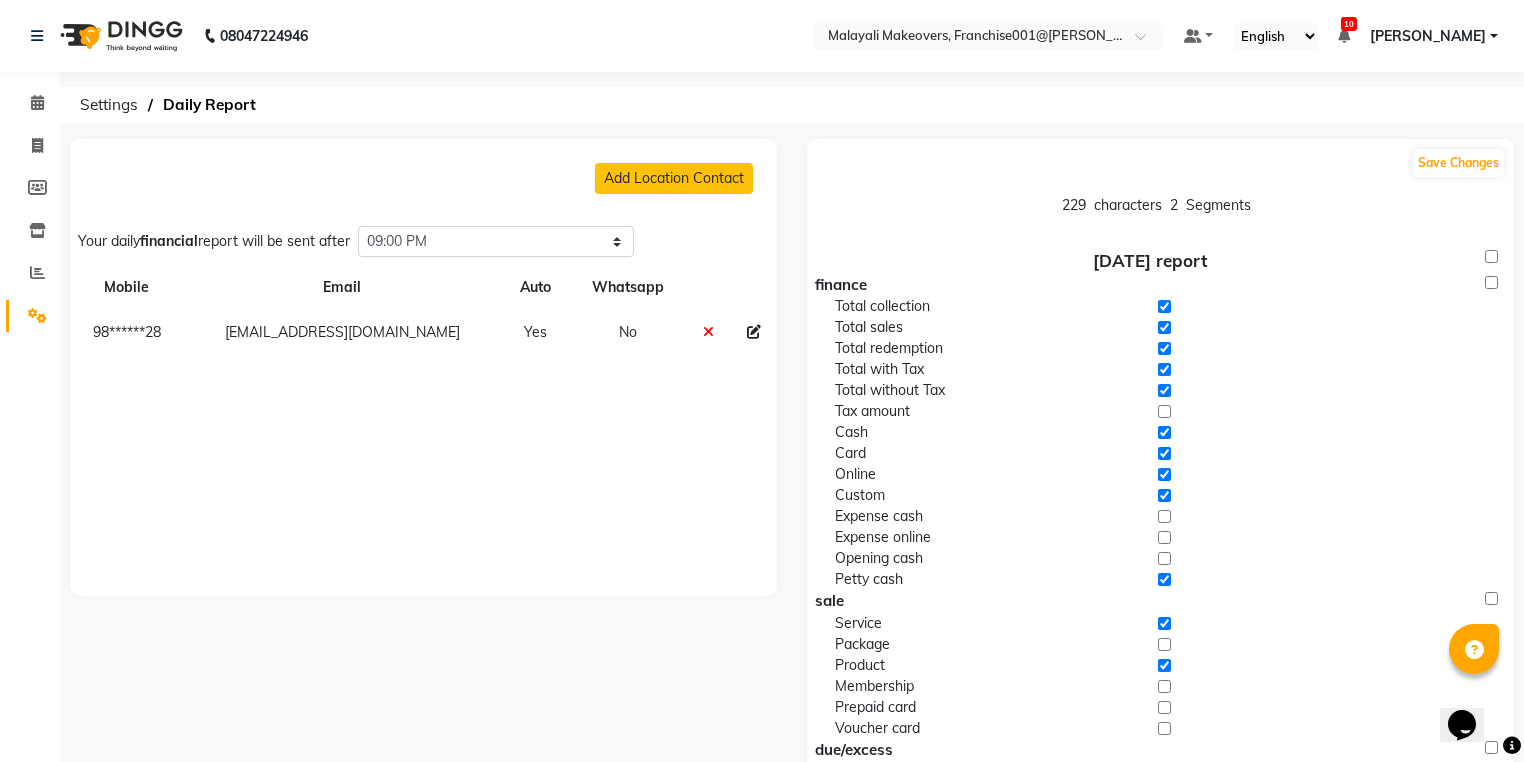 click 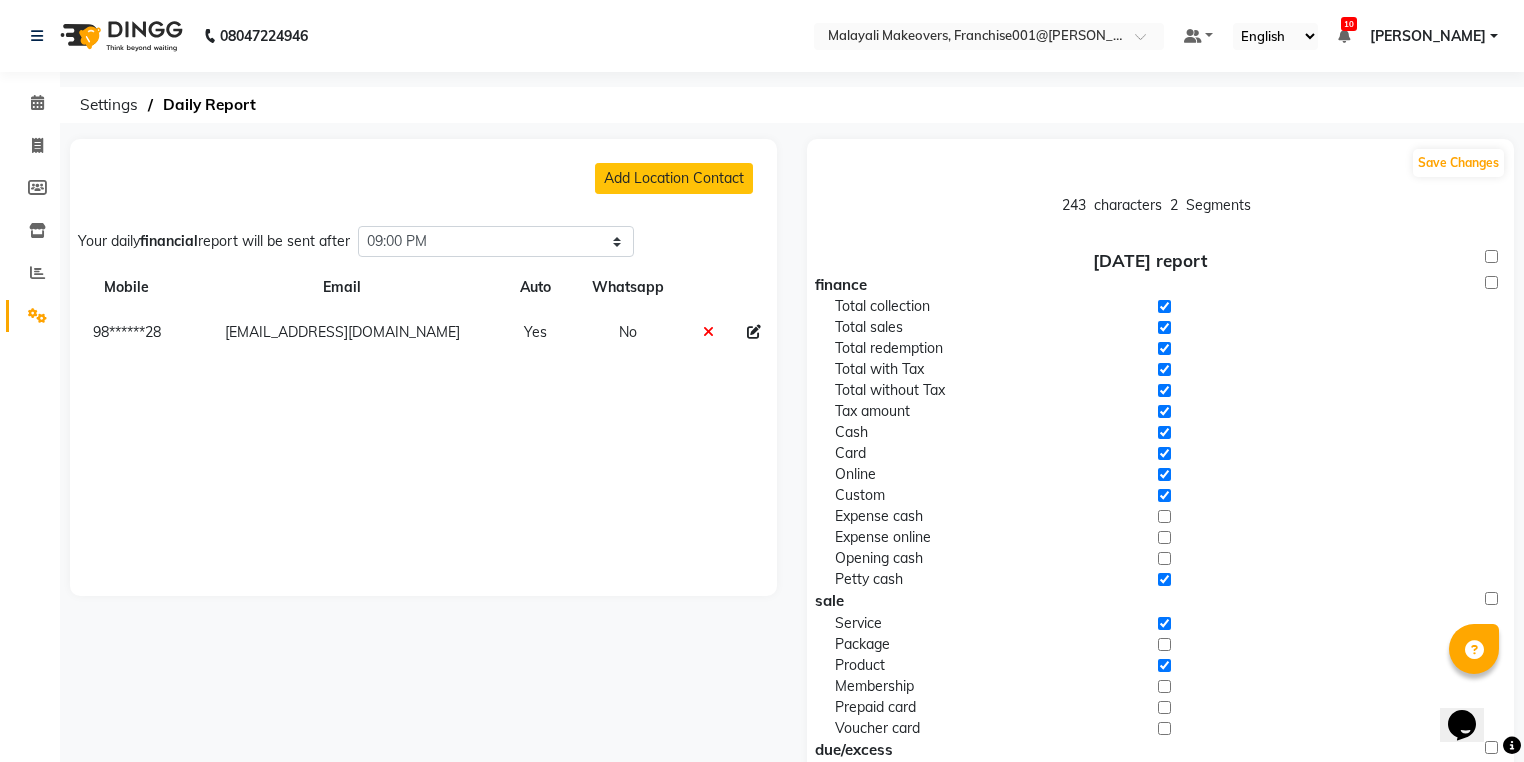 click on "Cash" 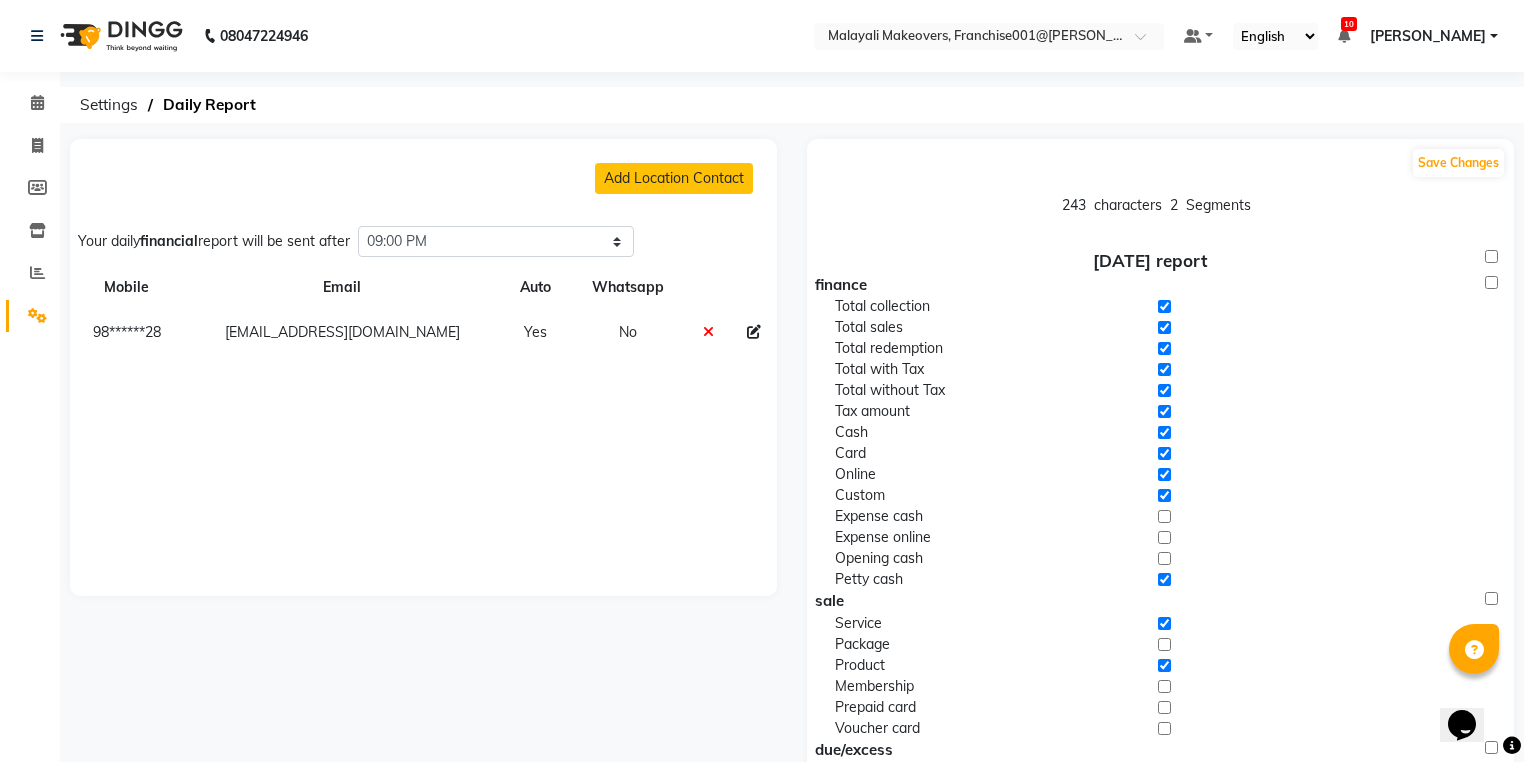 drag, startPoint x: 1169, startPoint y: 368, endPoint x: 1168, endPoint y: 380, distance: 12.0415945 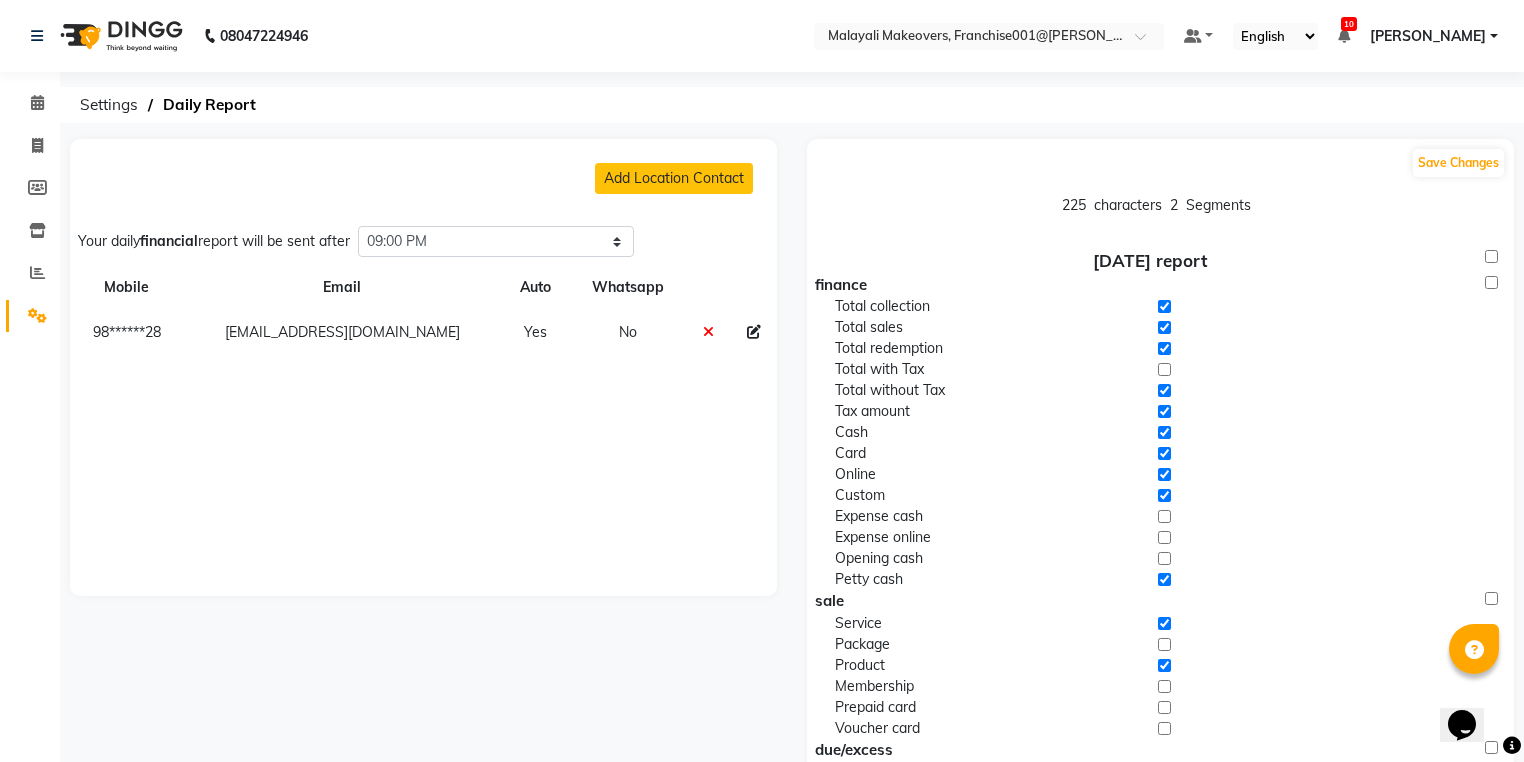click 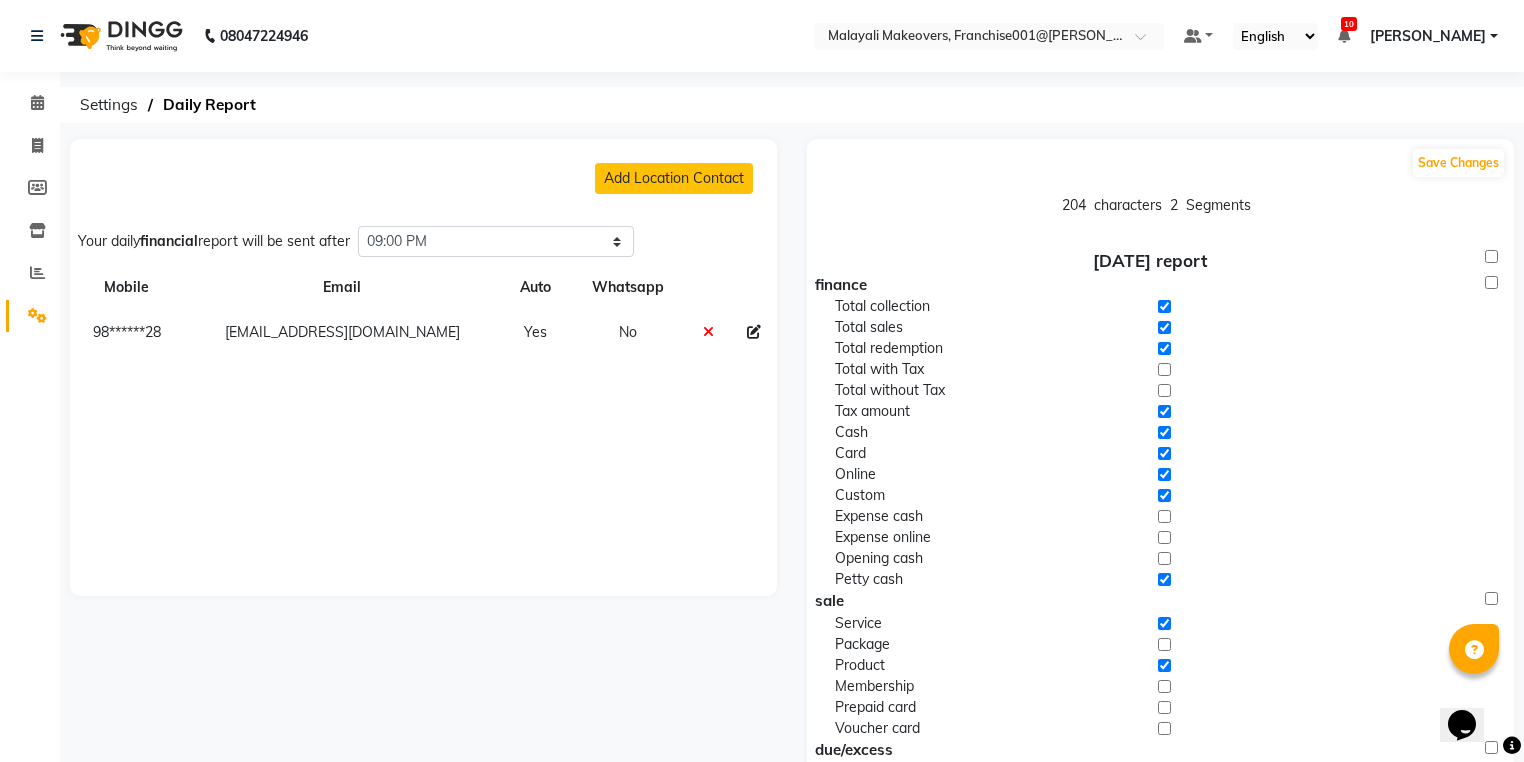 click on "Tax amount" 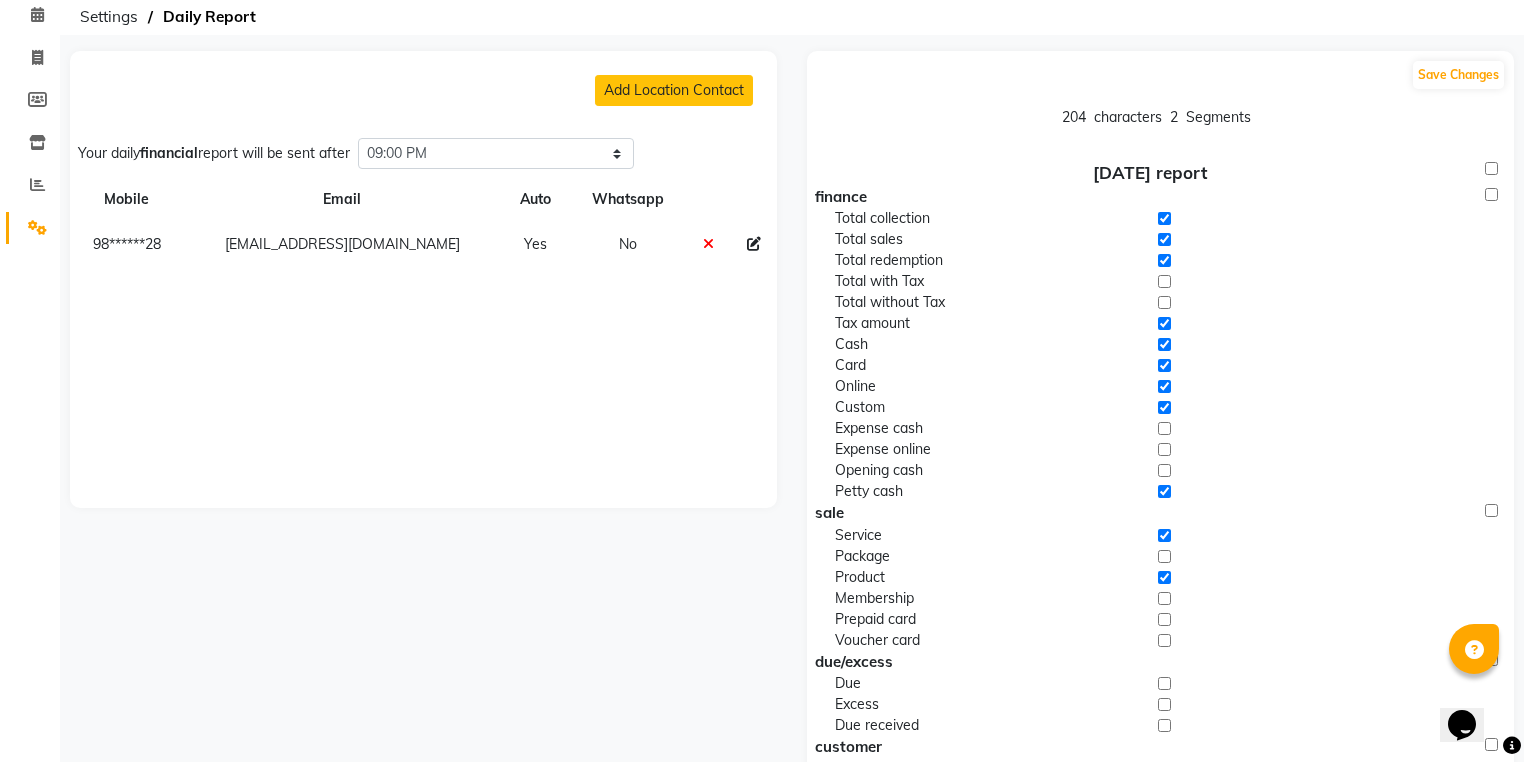 scroll, scrollTop: 0, scrollLeft: 0, axis: both 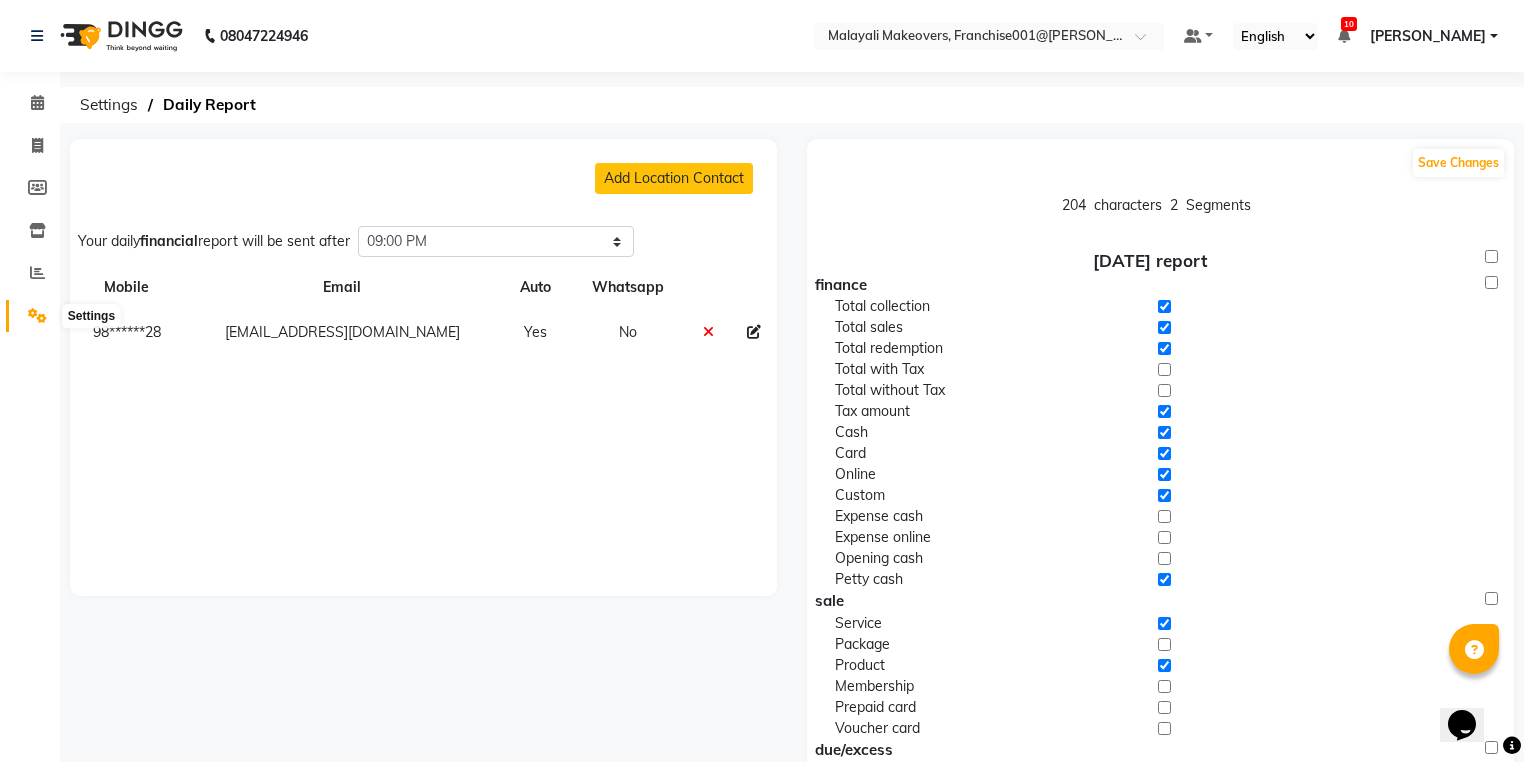 click 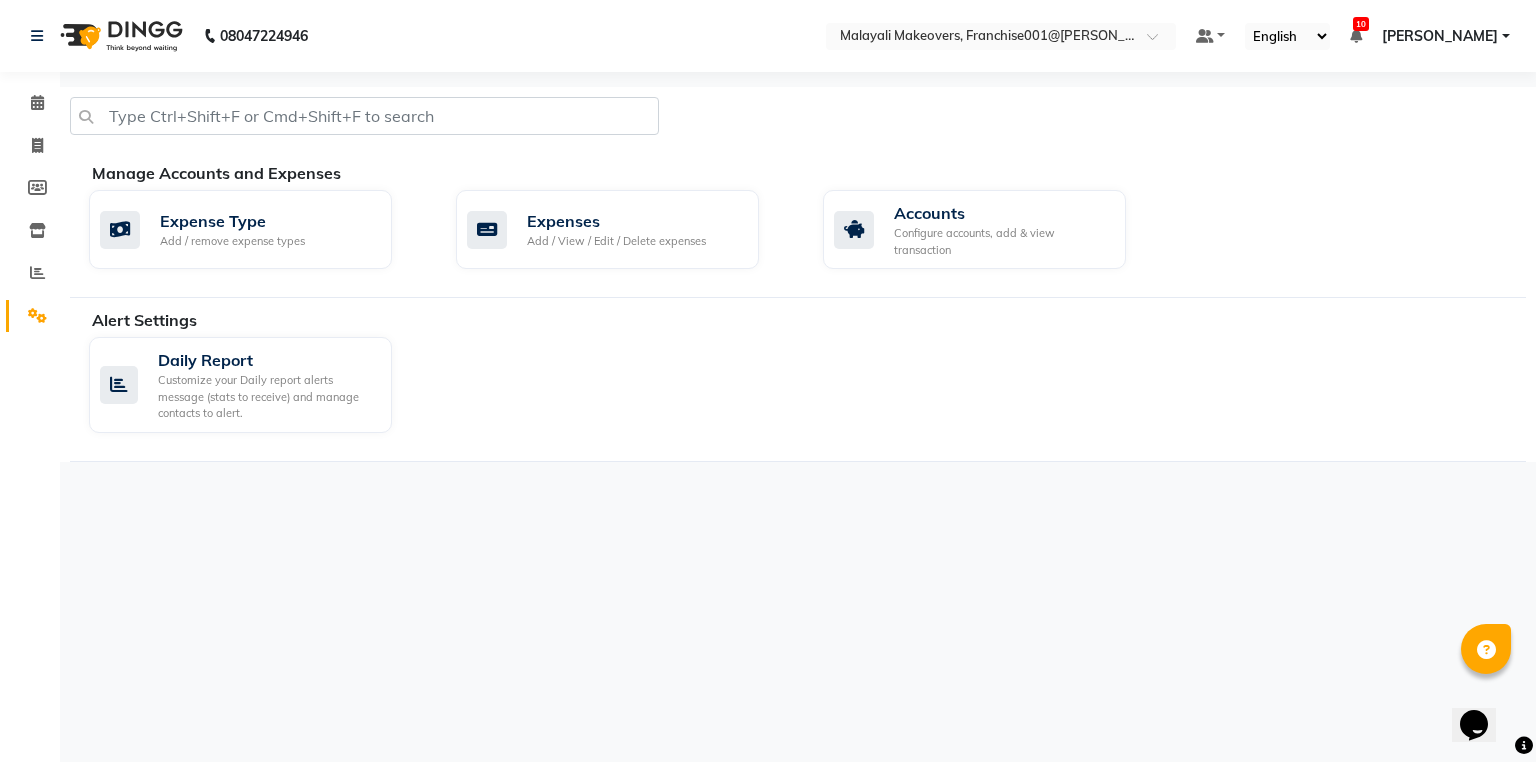drag, startPoint x: 1445, startPoint y: 33, endPoint x: 1455, endPoint y: 67, distance: 35.44009 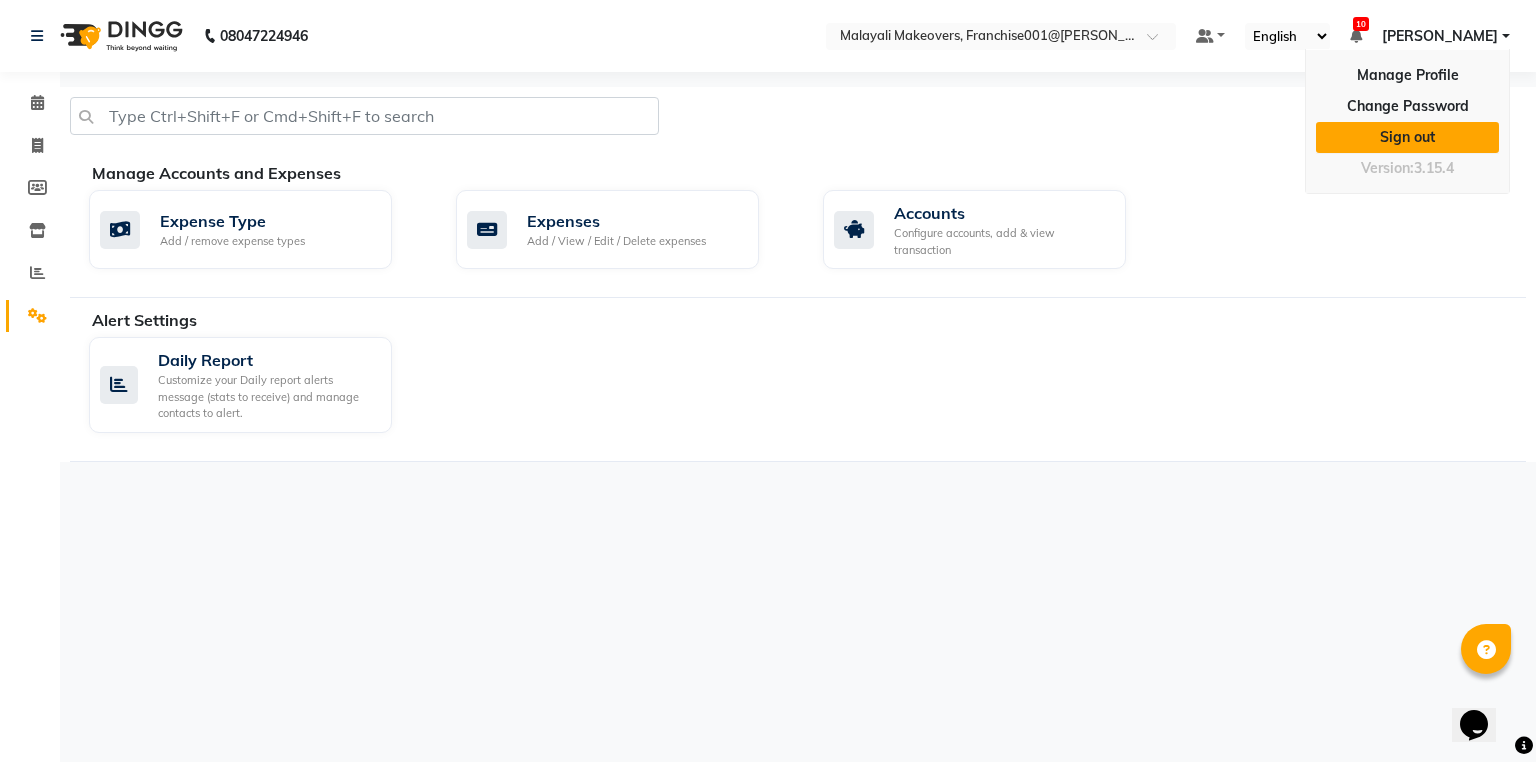 click on "Sign out" at bounding box center [1407, 137] 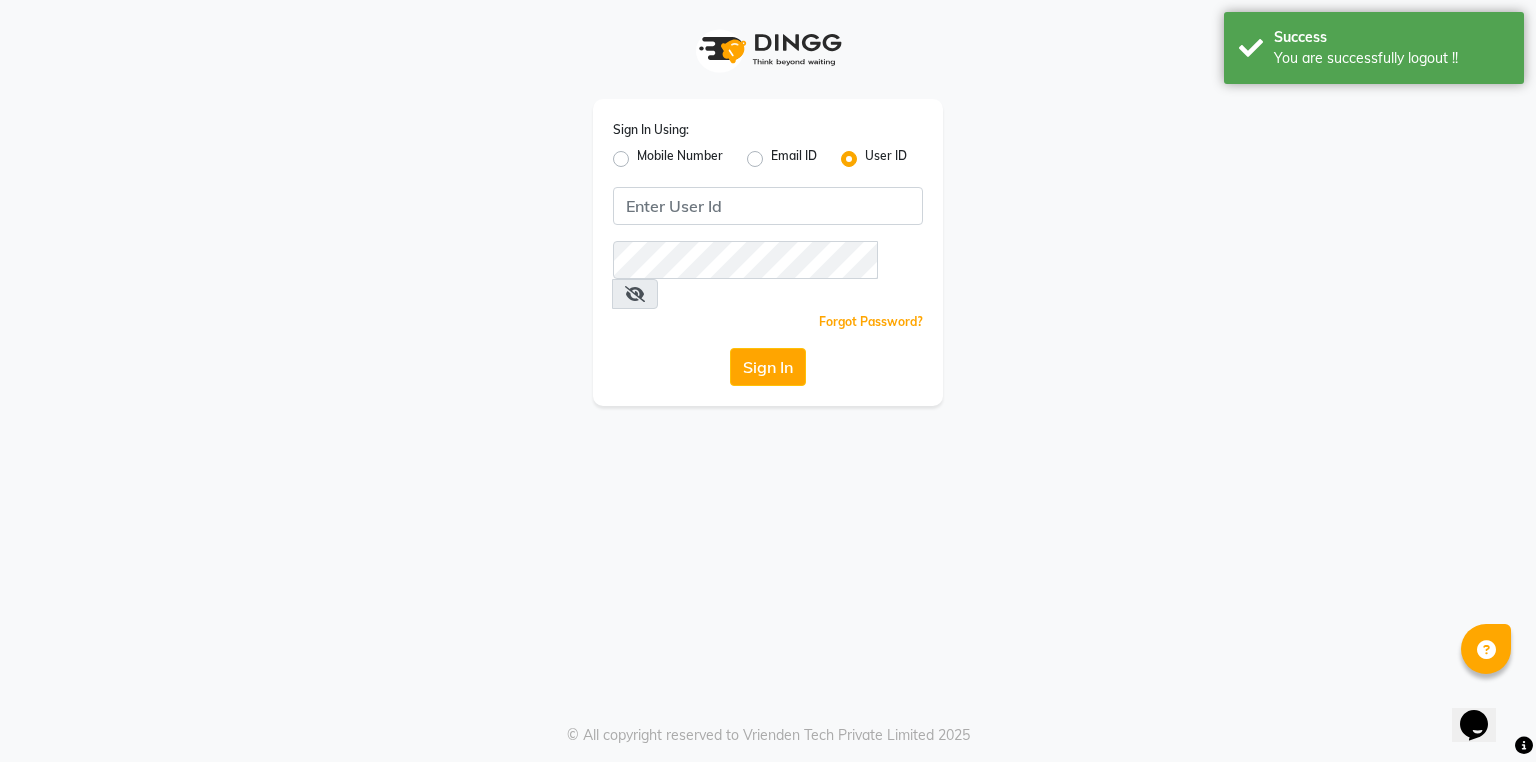 click on "Mobile Number" 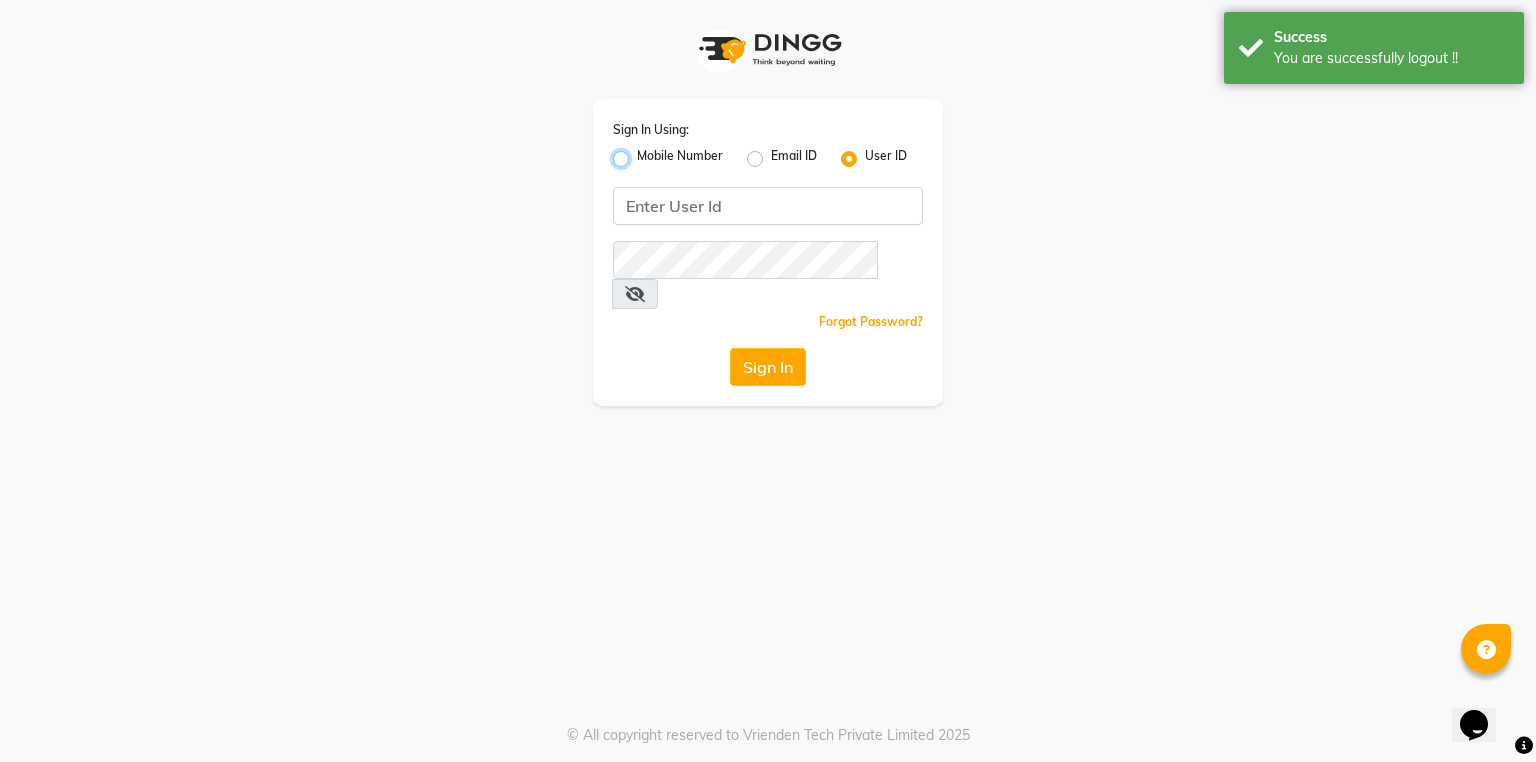 click on "Mobile Number" at bounding box center [643, 153] 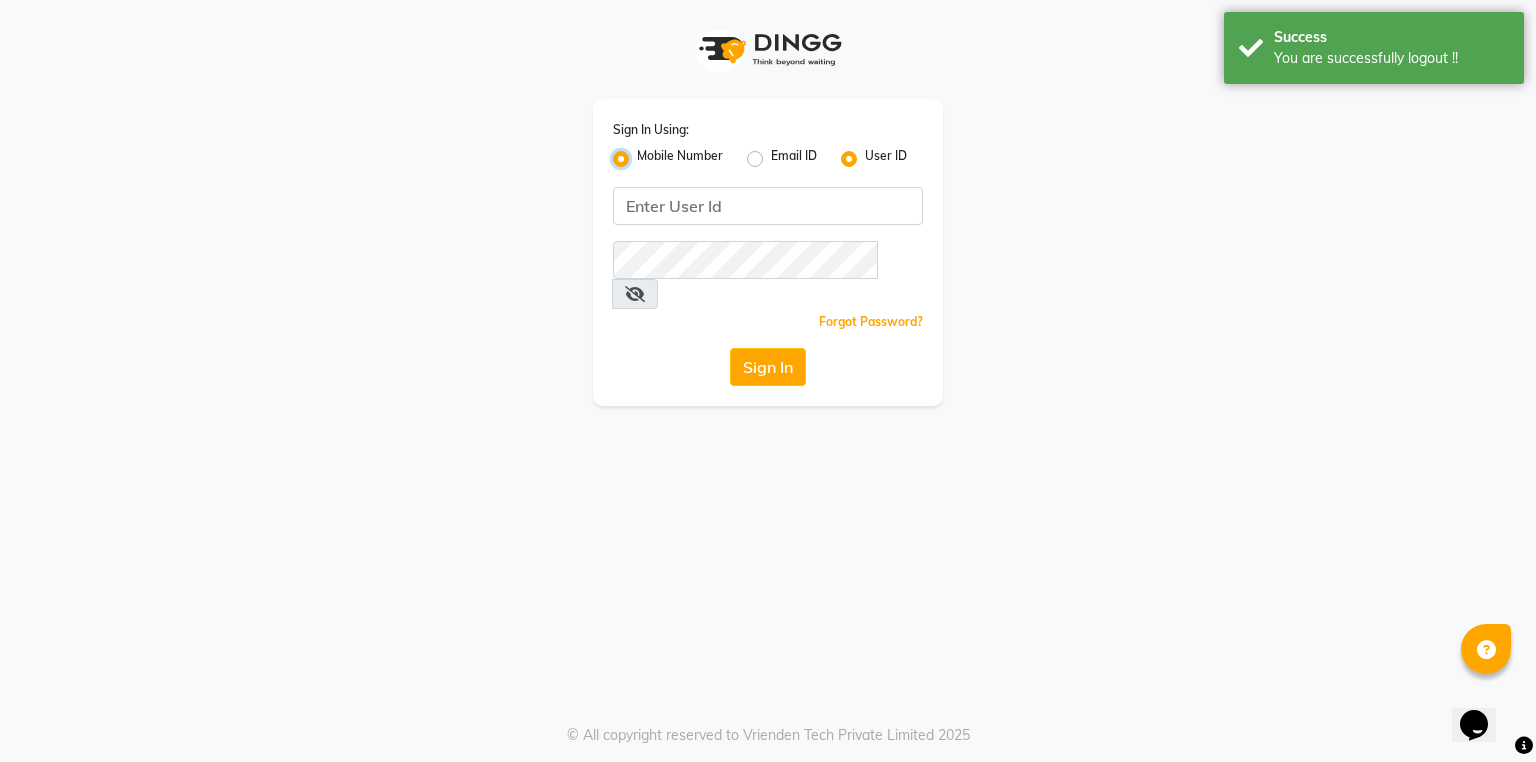 radio on "false" 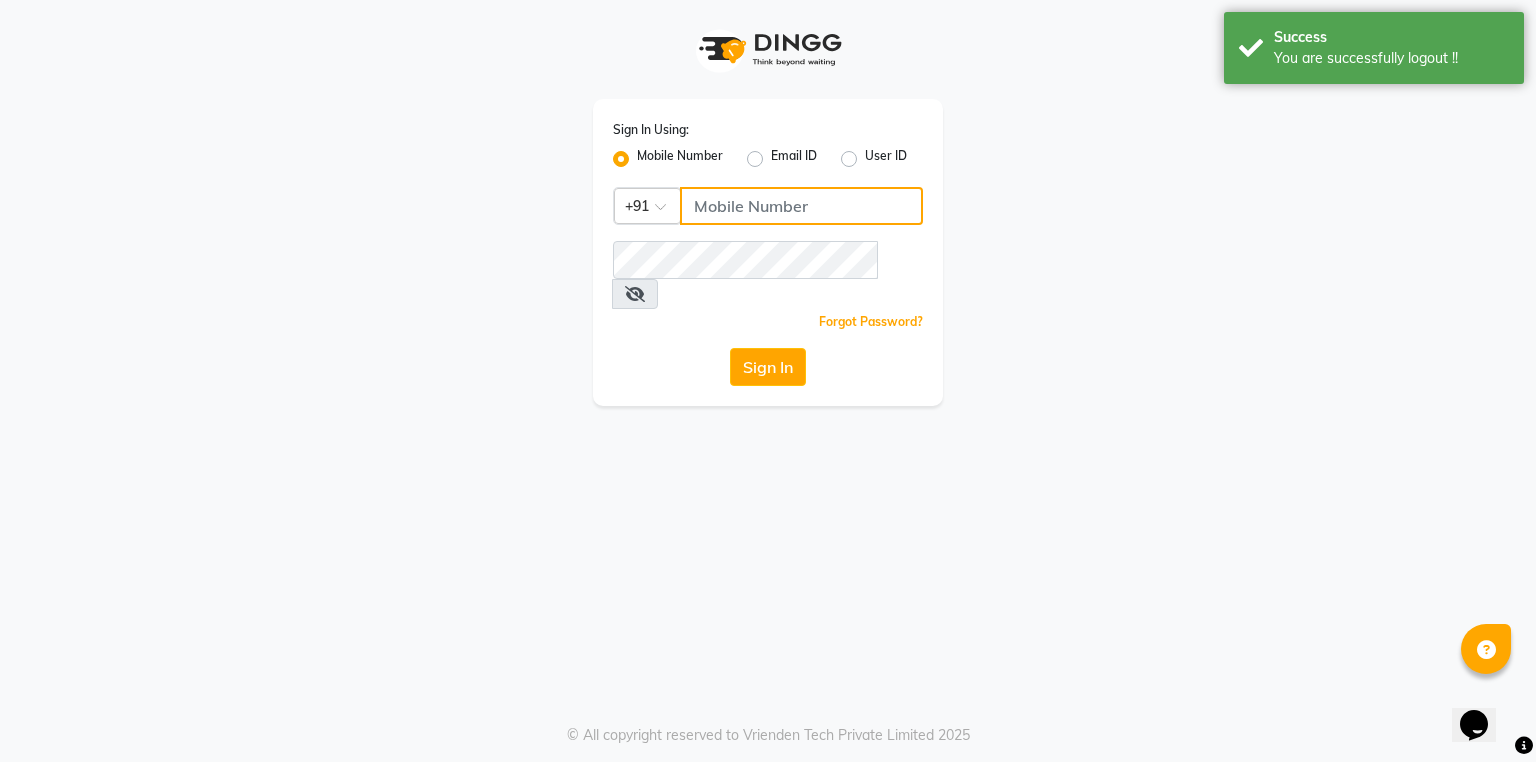 click 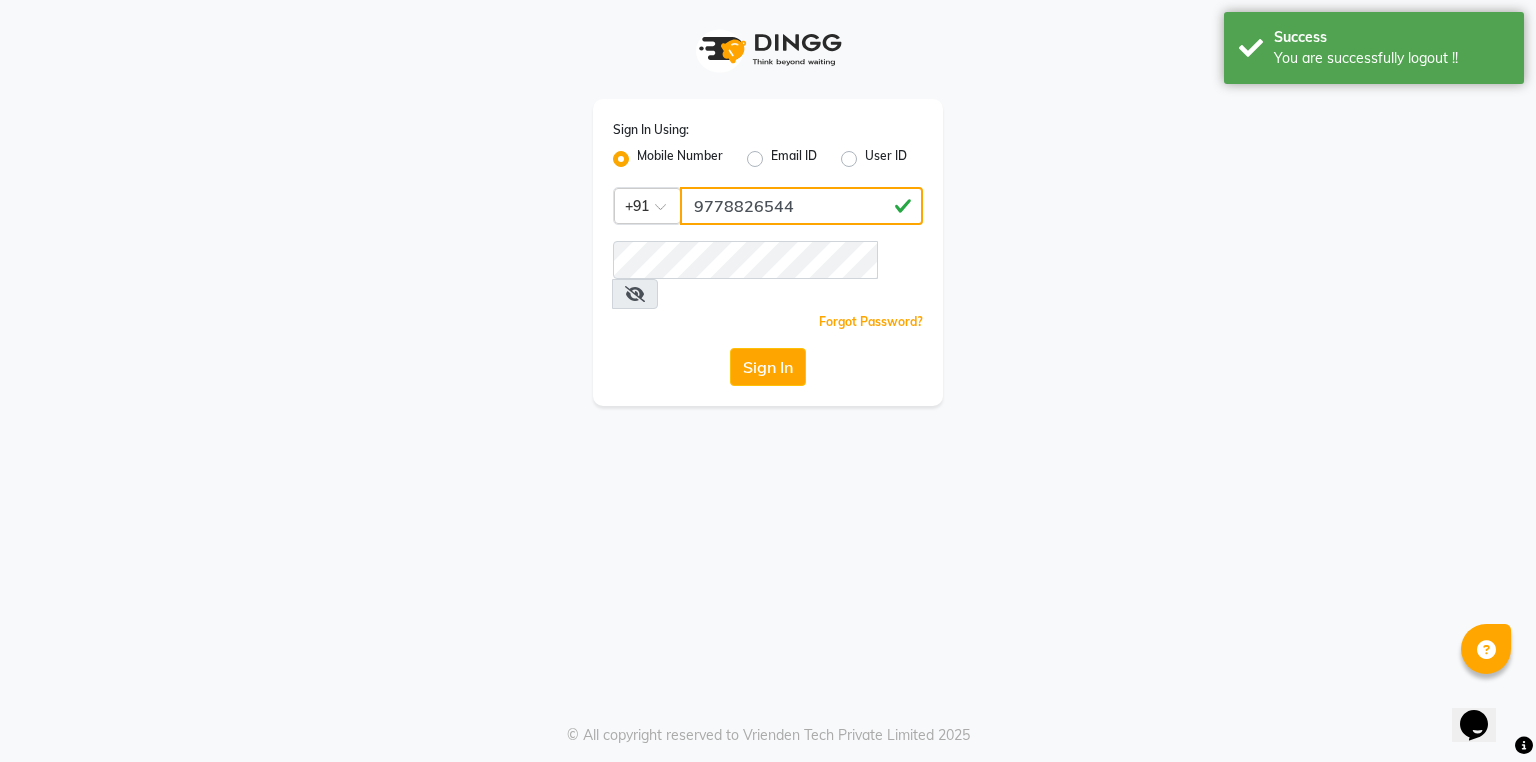 type on "9778826544" 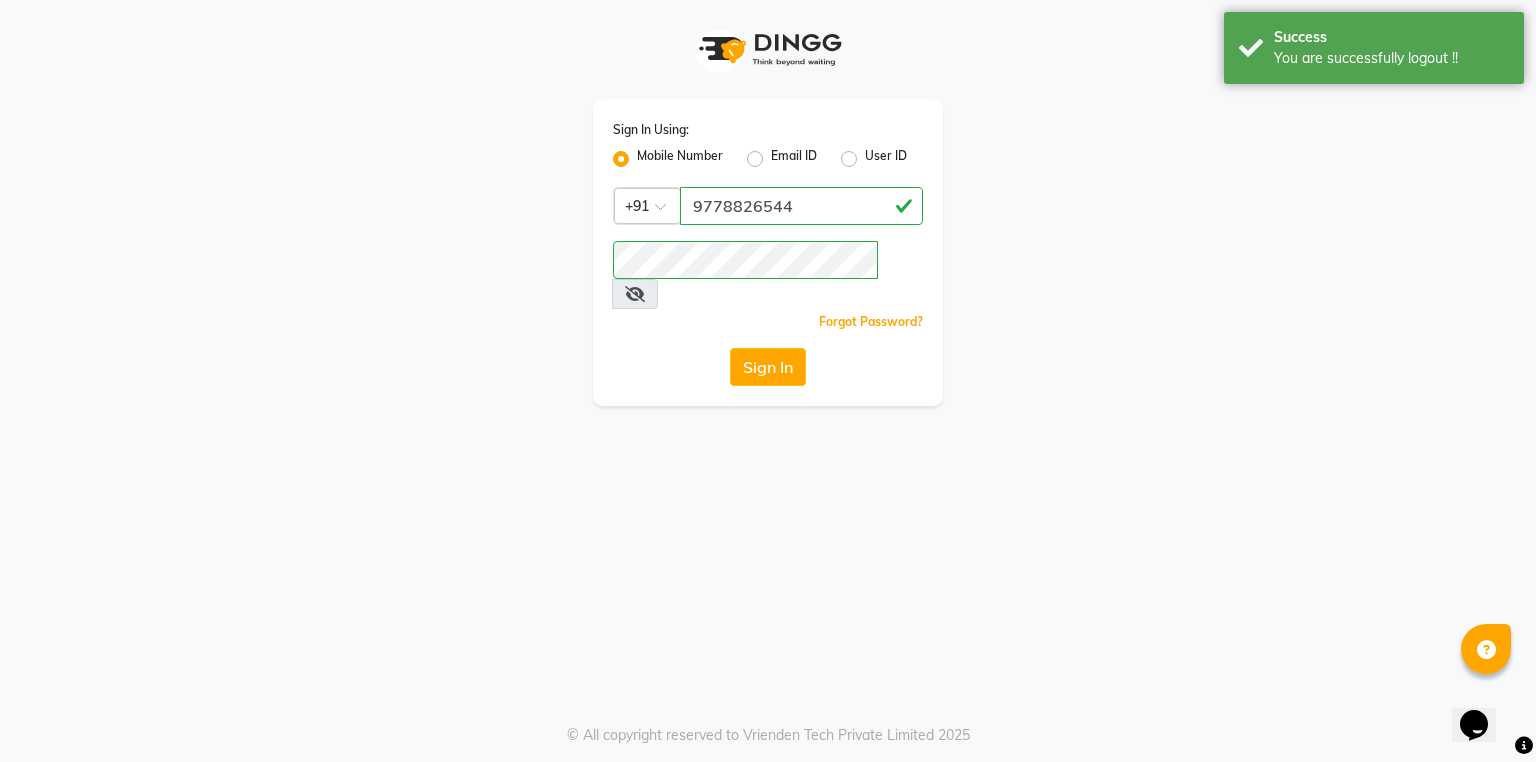 click on "Sign In Using: Mobile Number Email ID User ID Country Code × [PHONE_NUMBER]  Remember me Forgot Password?  Sign In" 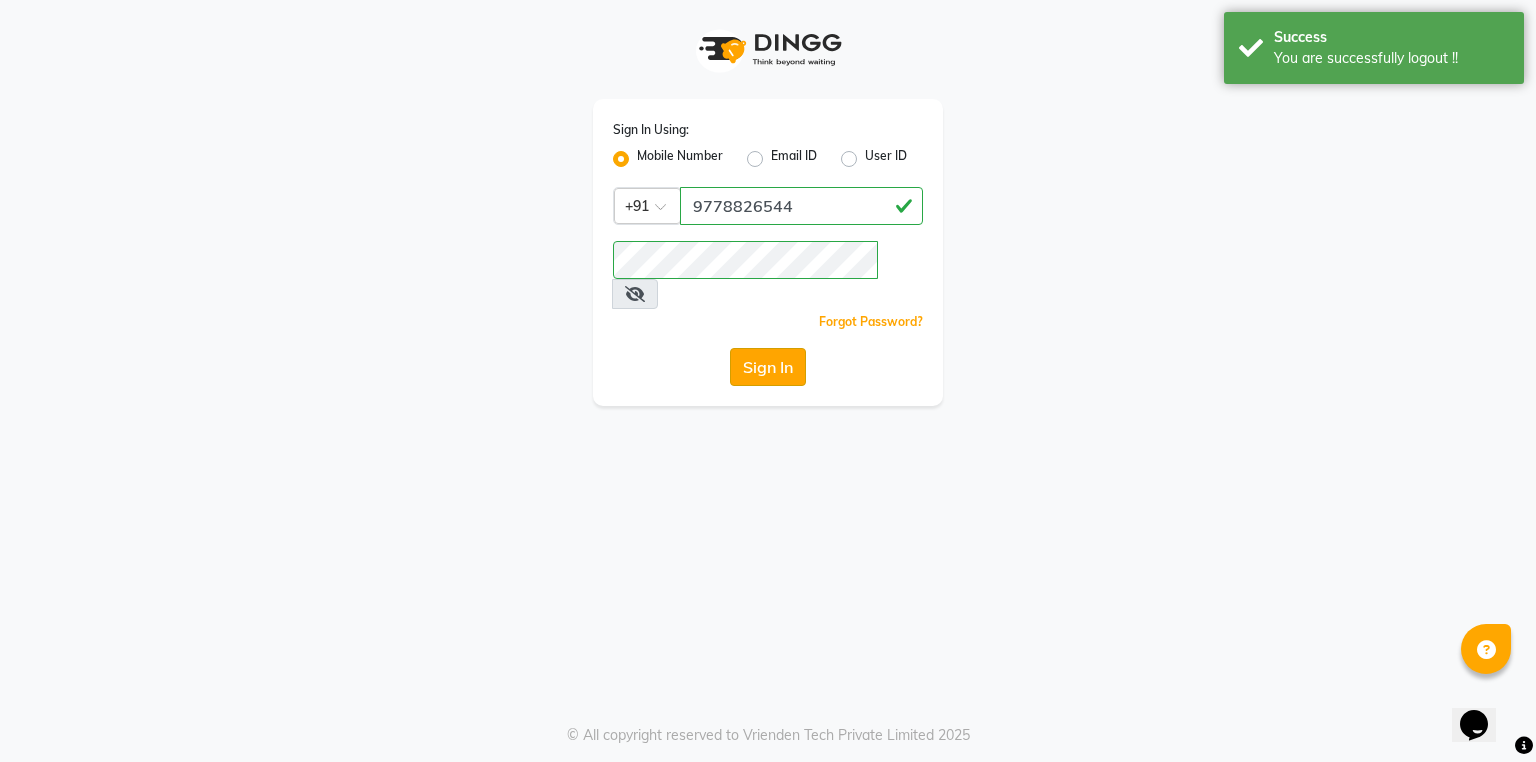click on "Sign In" 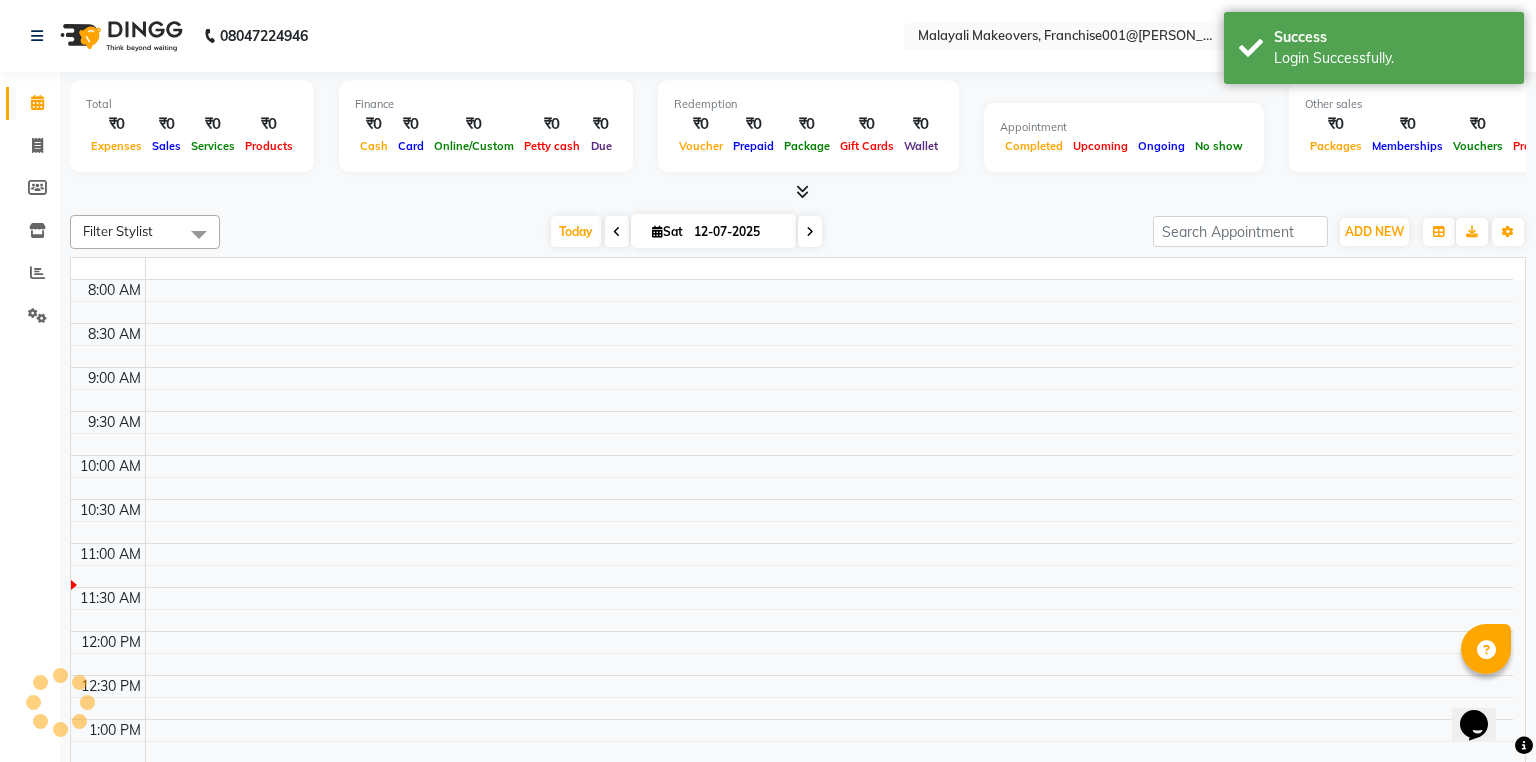 select on "en" 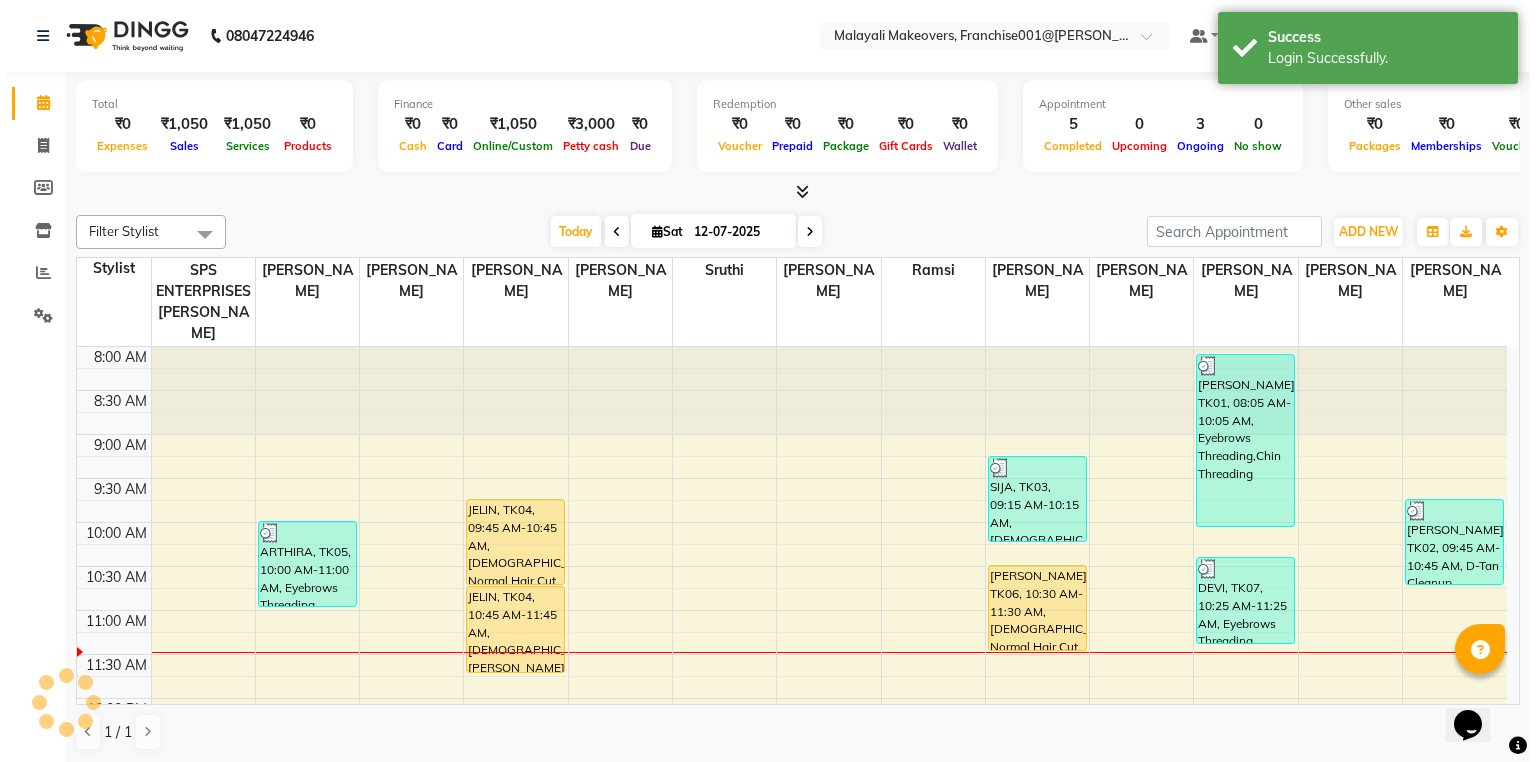 scroll, scrollTop: 0, scrollLeft: 0, axis: both 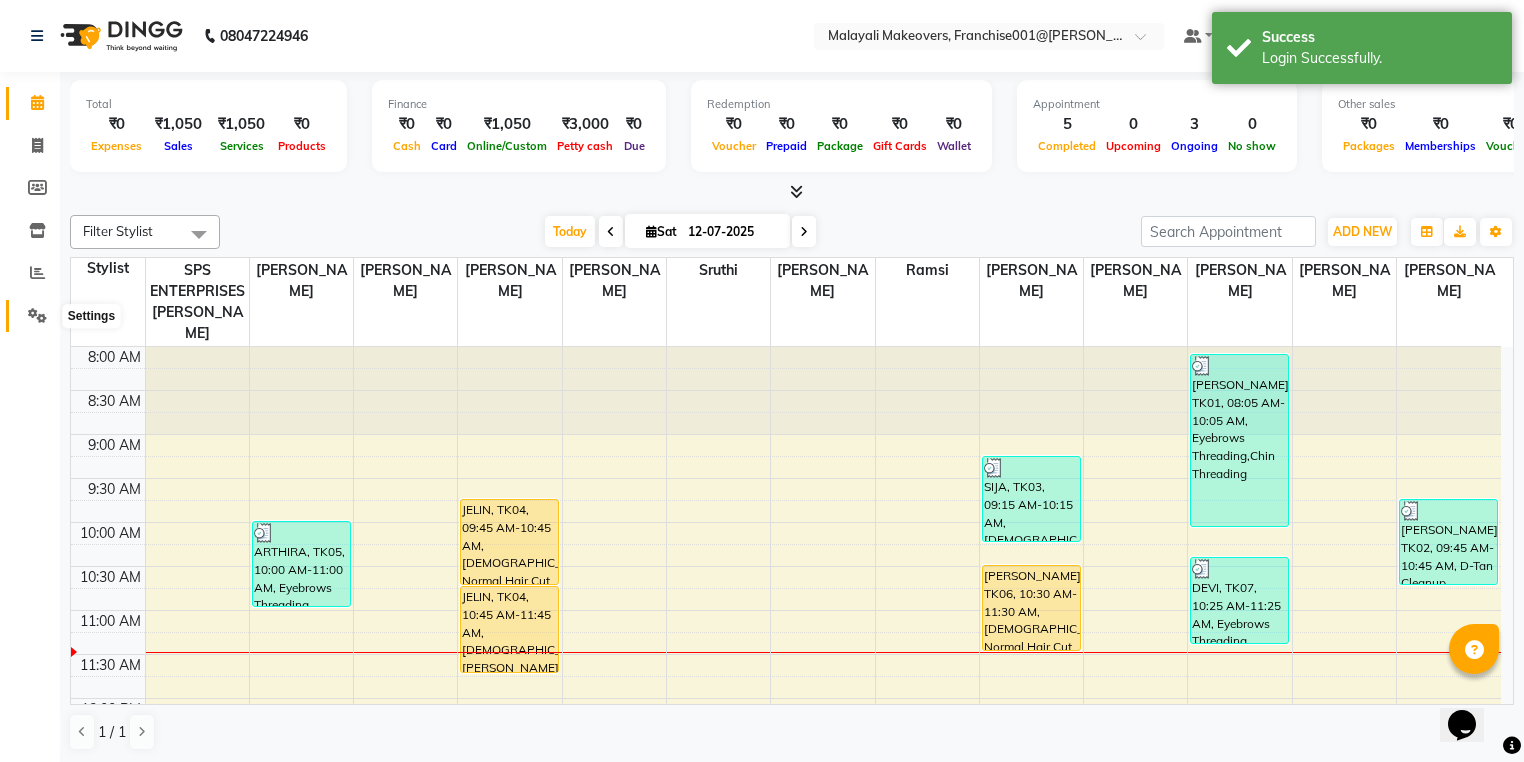 click 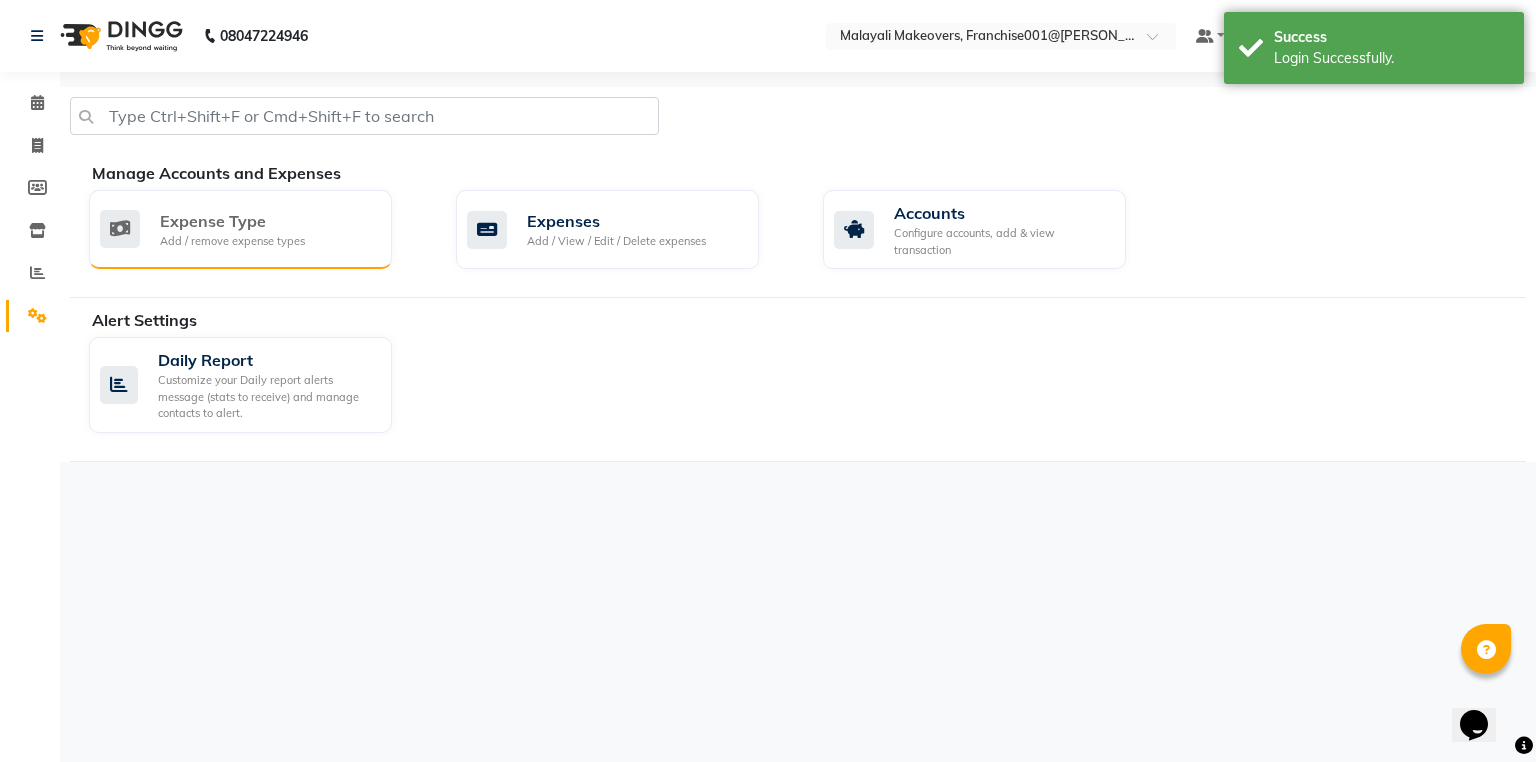 click on "Add / remove expense types" 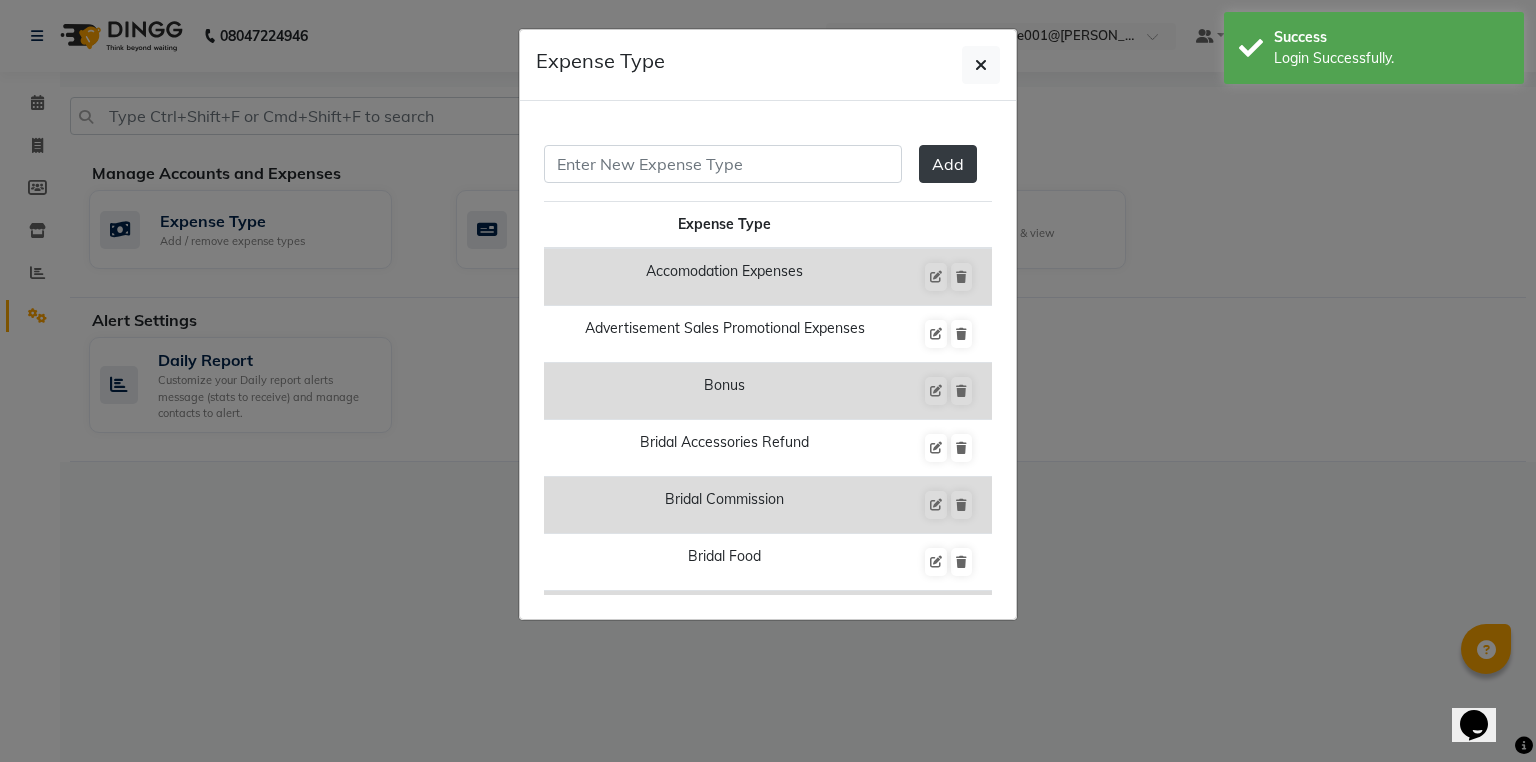 click on "Expense Type  Add  Expense Type Accomodation Expenses Advertisement Sales Promotional Expenses Bonus Bridal Accessories Refund Bridal Commission Bridal Food Bridal Incentives Bridal Ornaments Refund Bridal Ta Computer Accessories Mobile Phone Donation And Charity Expenses Electricity Charges Electronics Fittings Fish Food Expenses Food Refreshment Client Food Refreshment Staff Fright Charge Fuel Expenses Fuel For Generator Furniture Equipments Gifts For Staffs Gokulam Chits Hostel Rent Laundry Expenses License Other Fees Loading Unloading Charges Mehndi Payments Miscellaneous Expenses Newspaper Periodicals Ornaments Maintenance Expenses Overtime Allowances Postage Courier Charges Printing Stationery Expenses Professional Tax Repairs Maintenance Salary Salary Advance Sales Incentives Membership Card Sales Incentives Product Sales Incentives Services Salon Essentials Salon Rent Service Refund Software Charges Stationery And Provisional Expenses Support Facility Reimbursement Telephone Internet Charges" 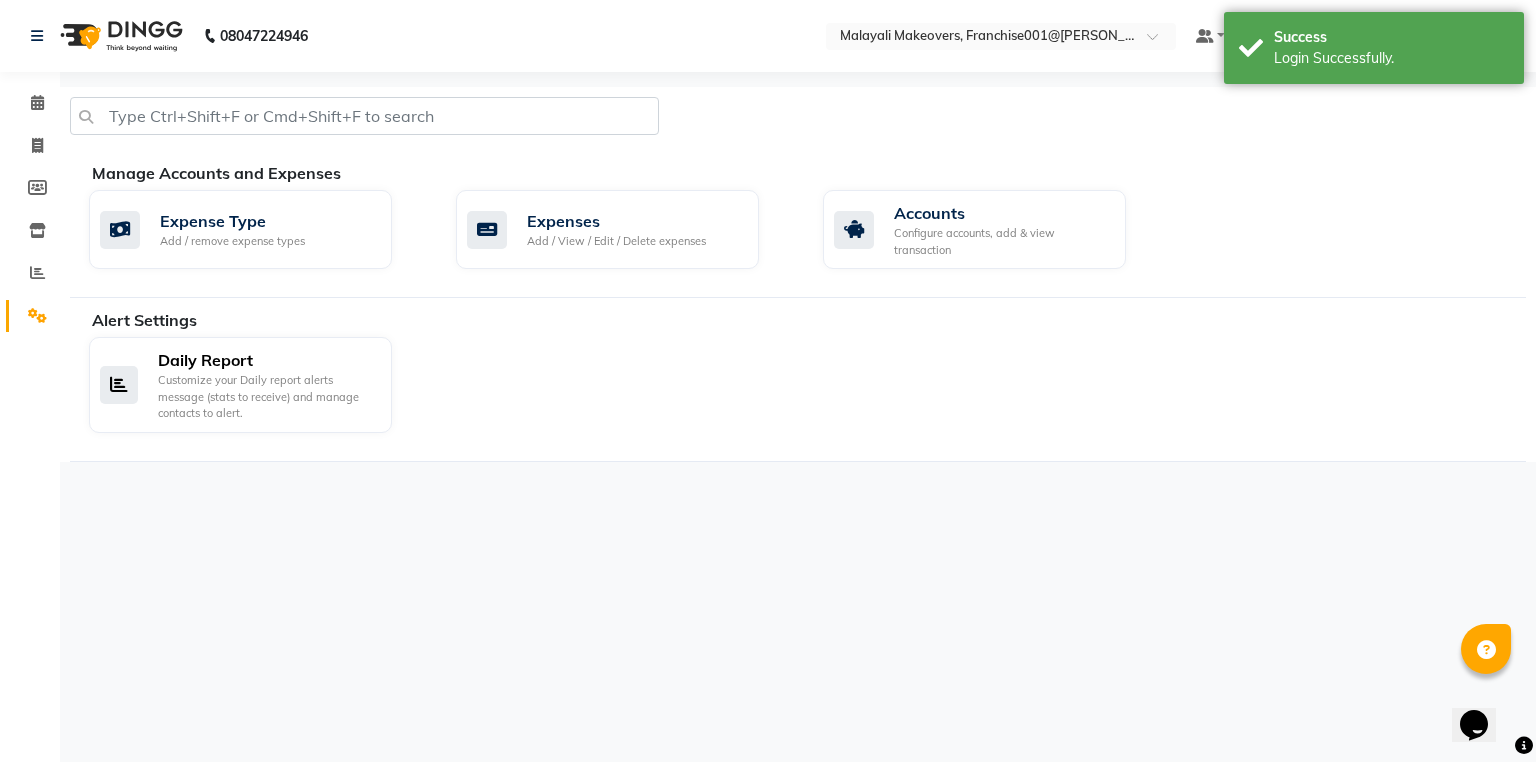 click on "Customize your Daily report alerts message (stats to receive) and manage contacts to alert." 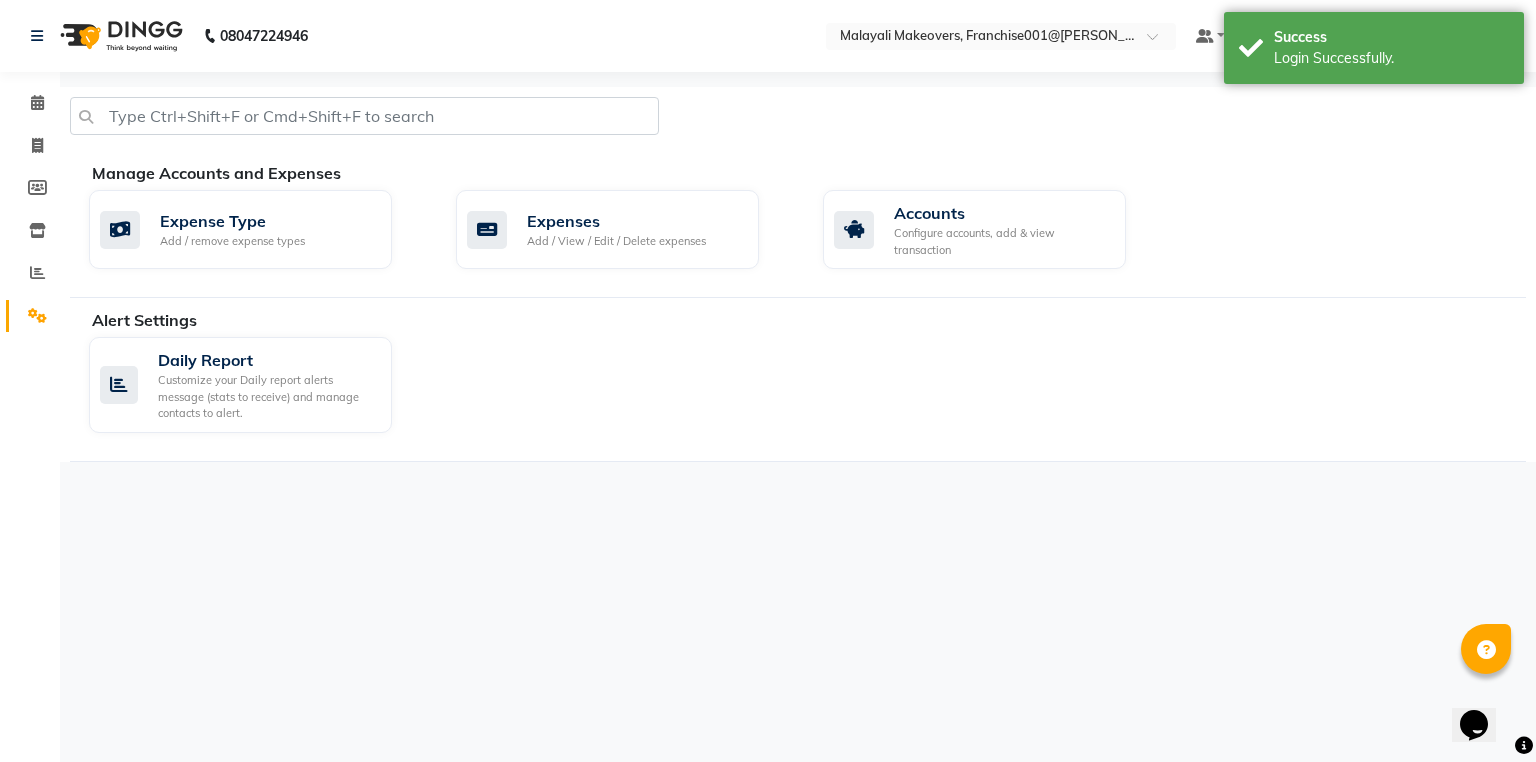 select on "1260" 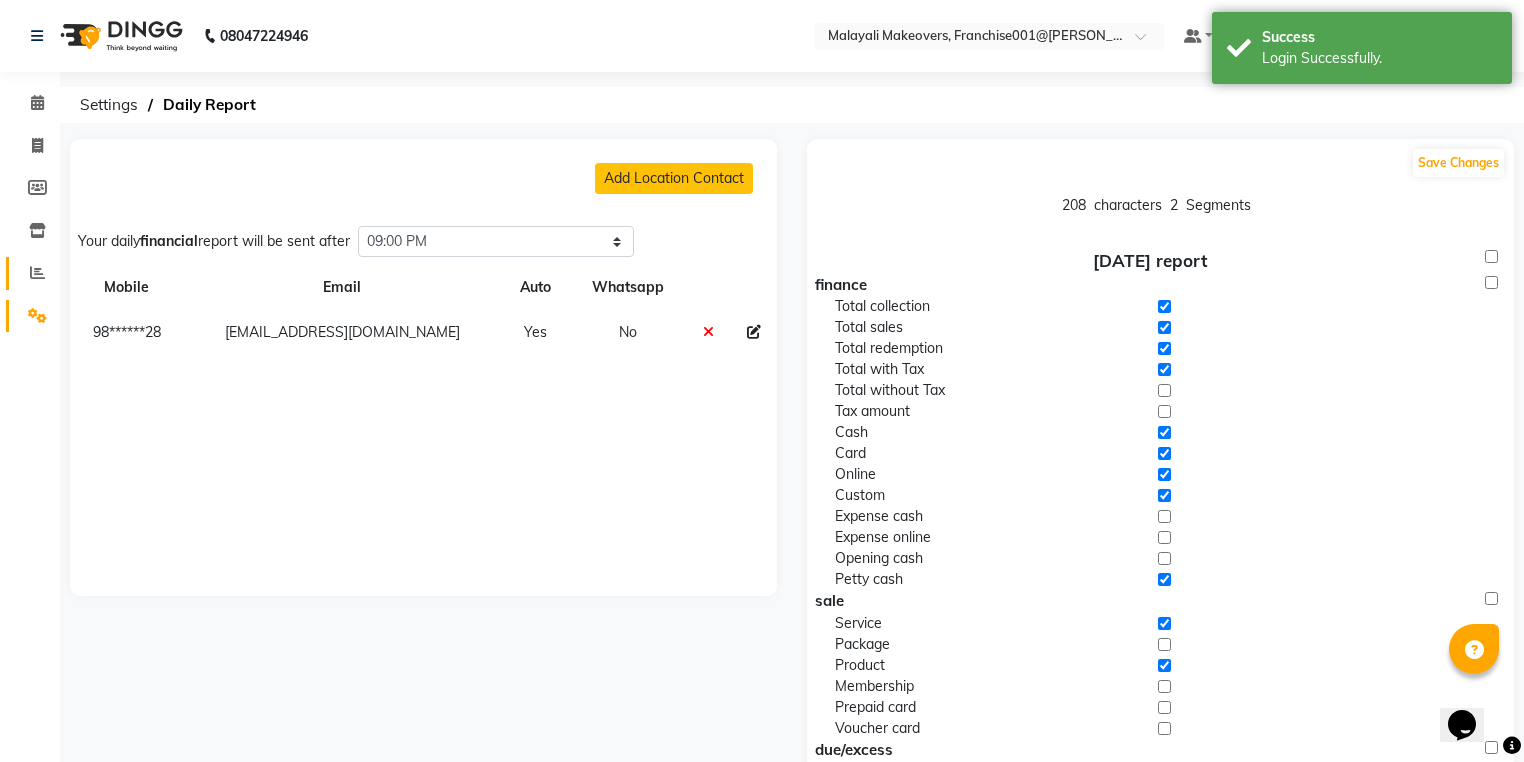 click on "Reports" 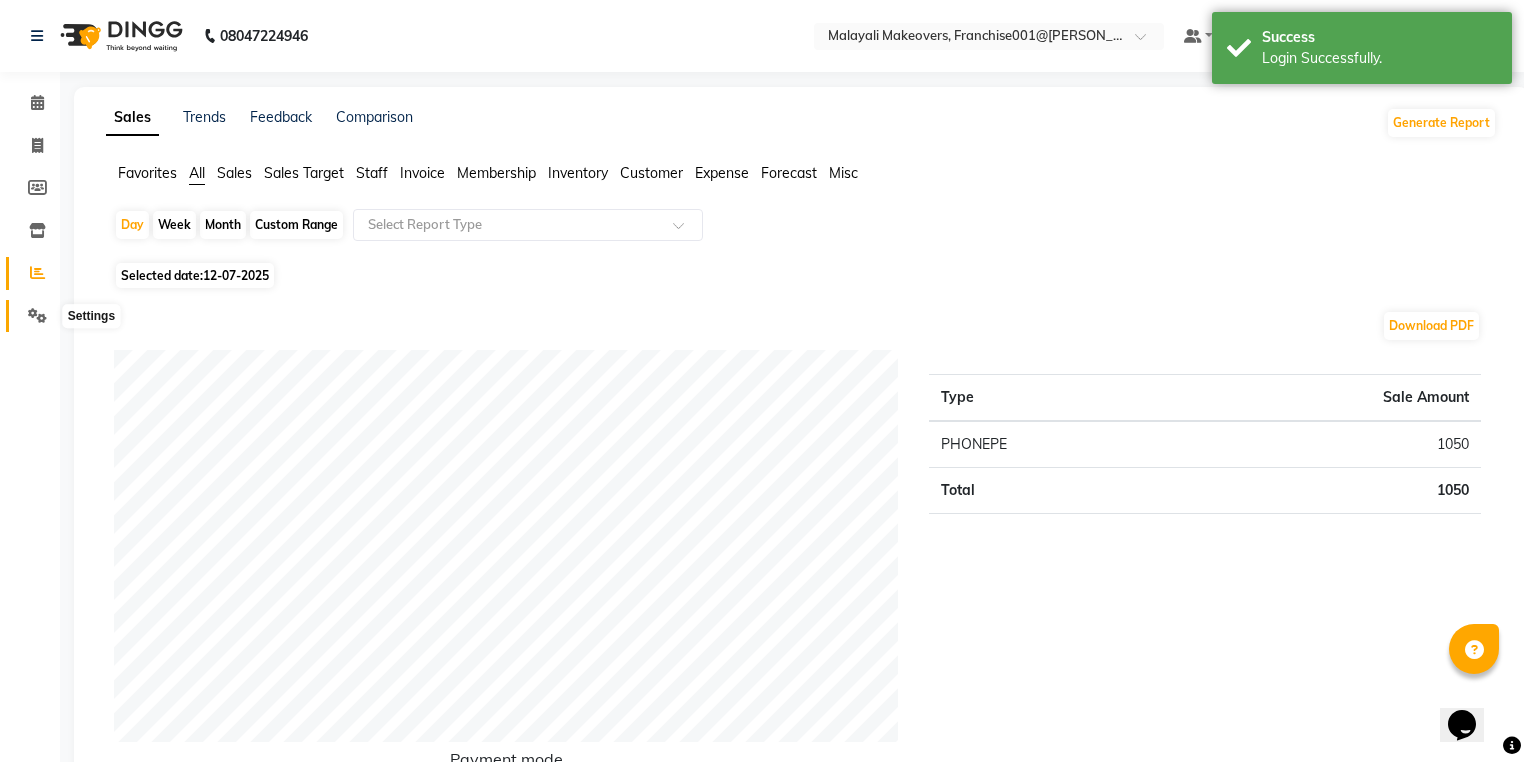 click 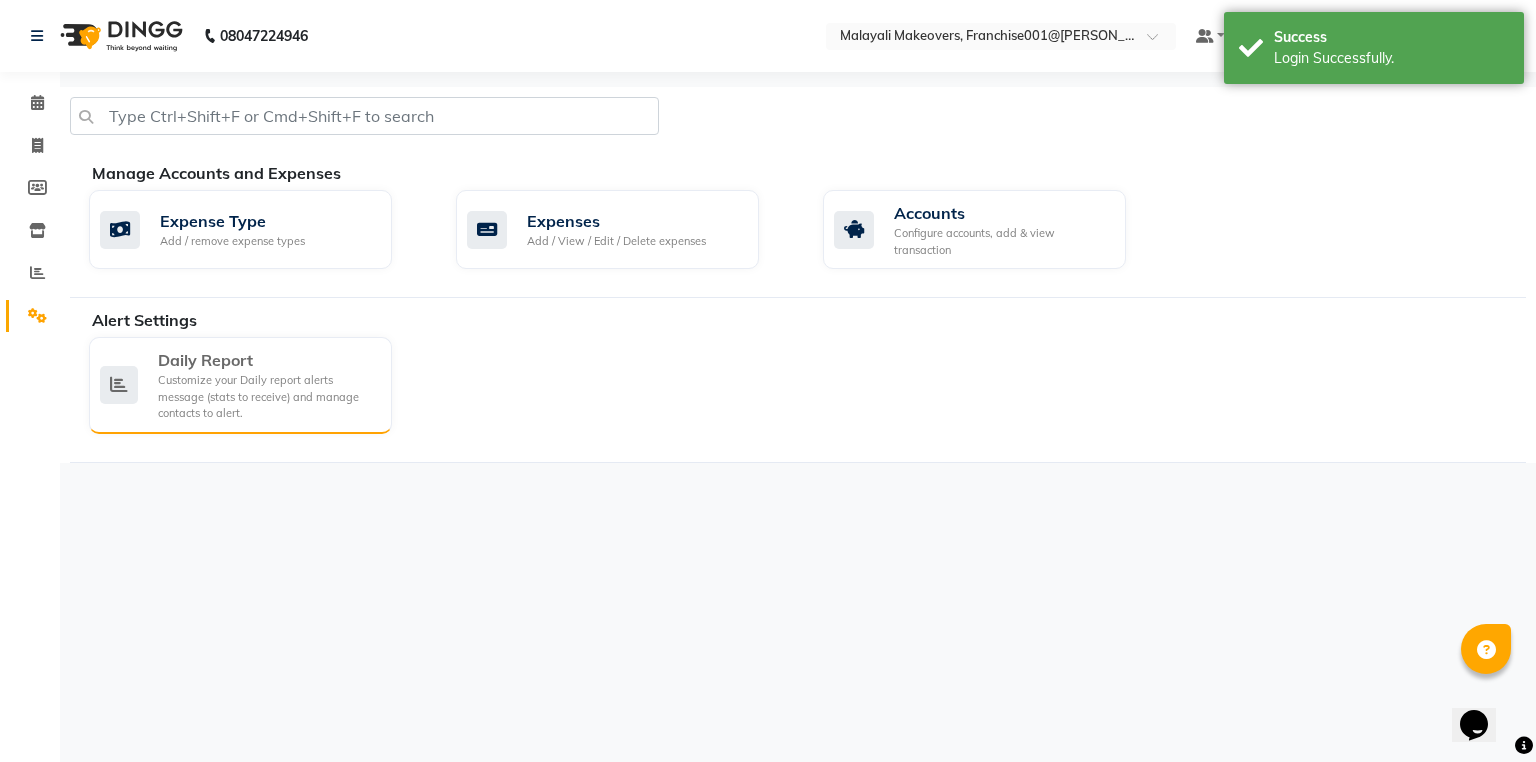 click on "Daily Report" 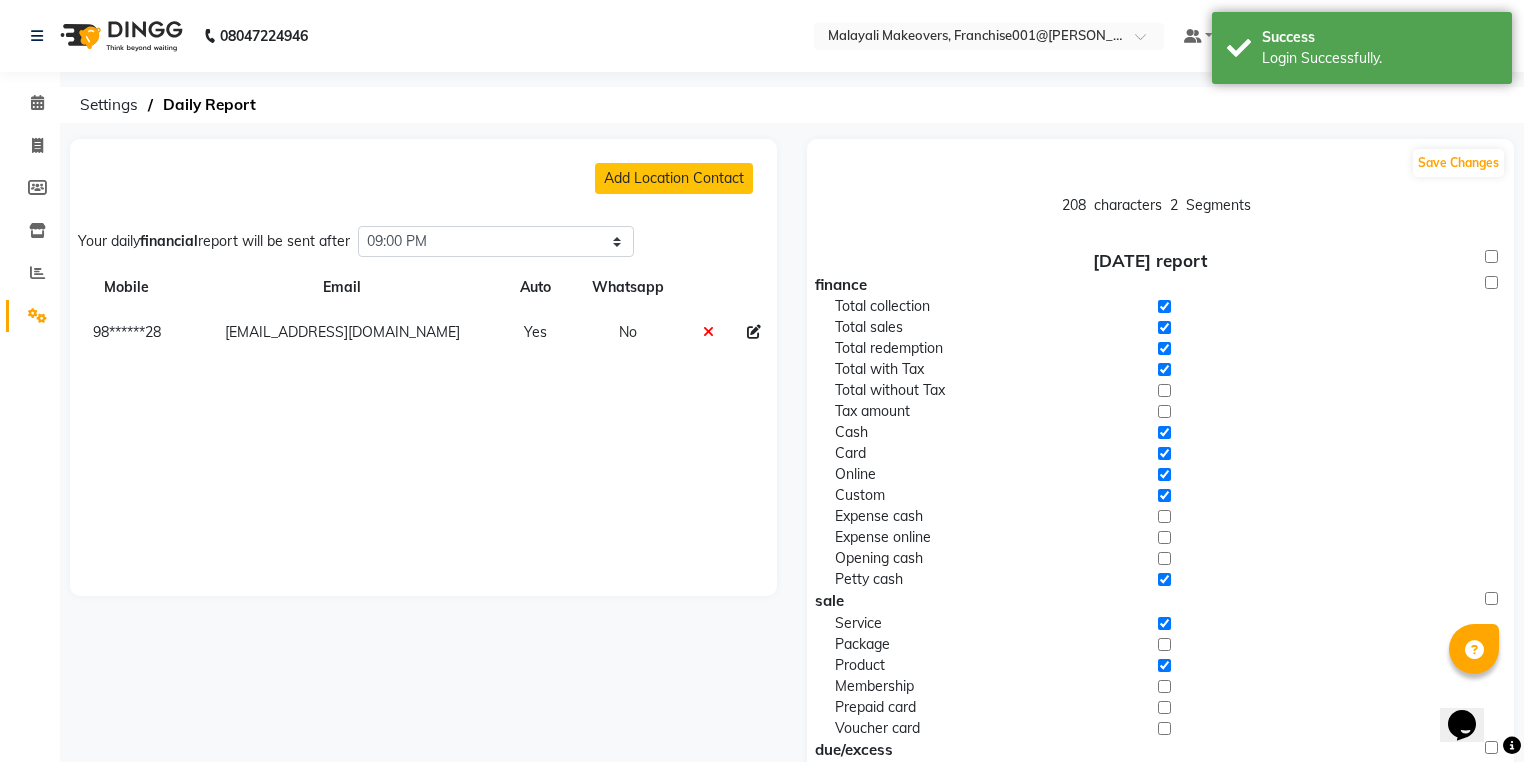 click 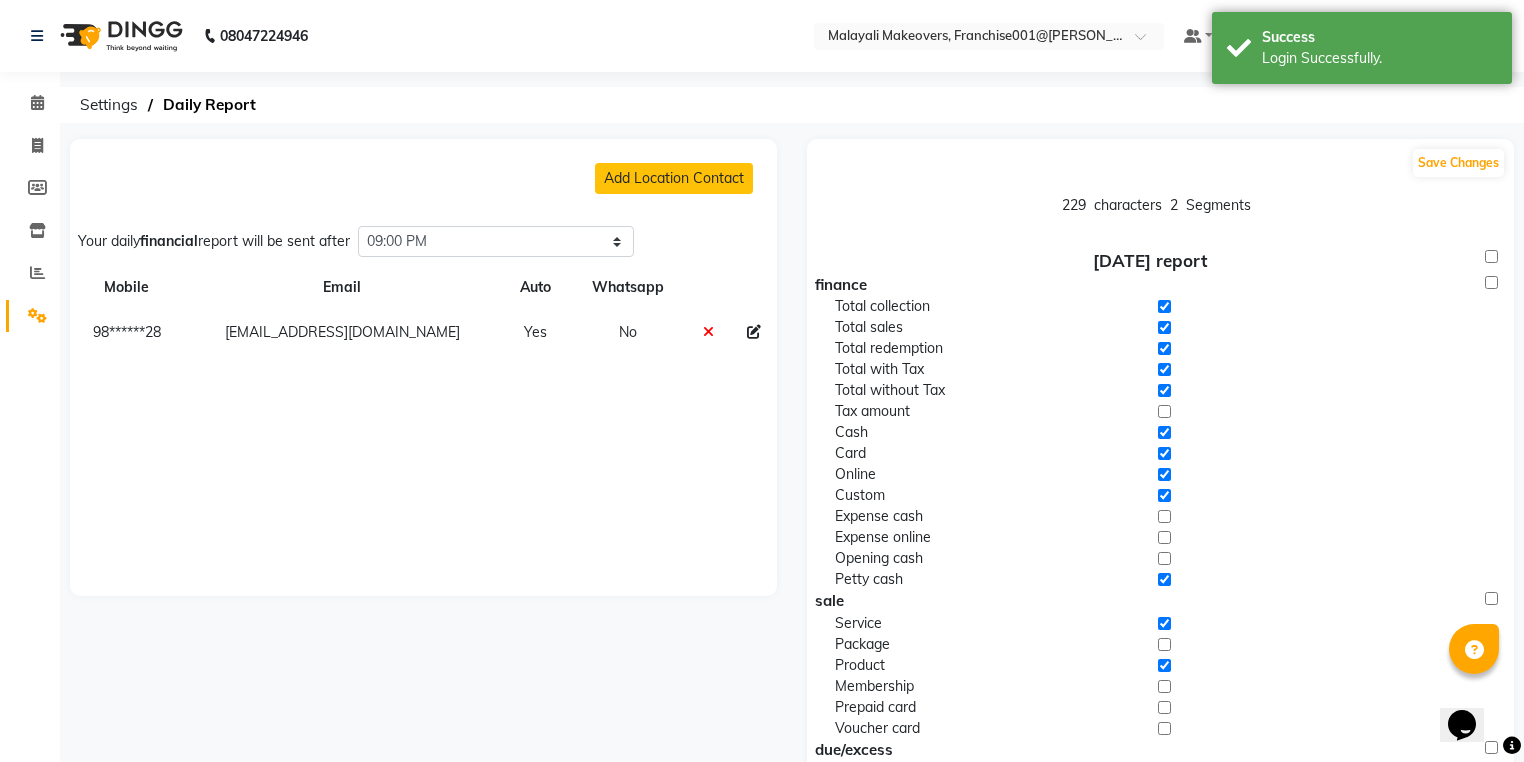click 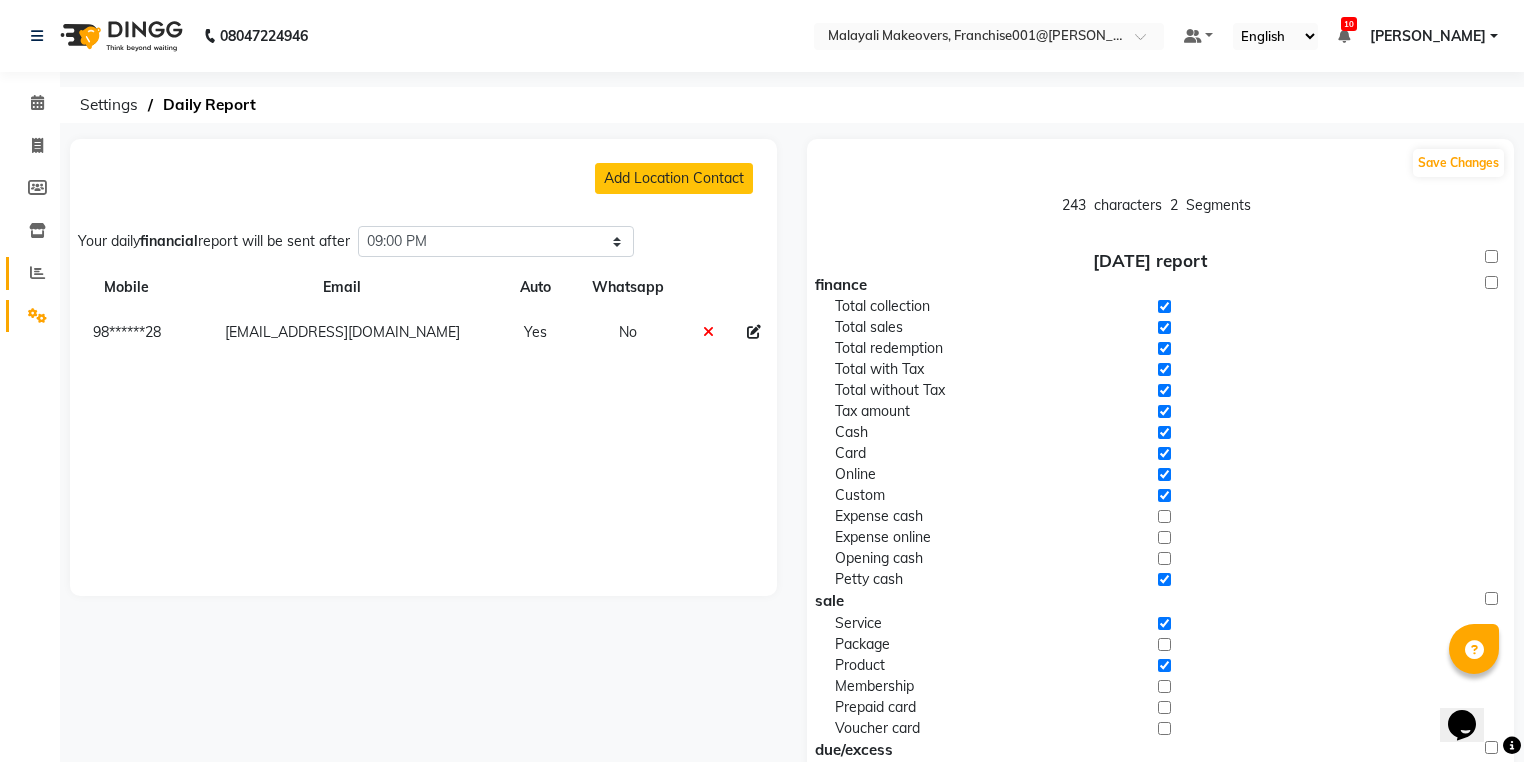 click on "Reports" 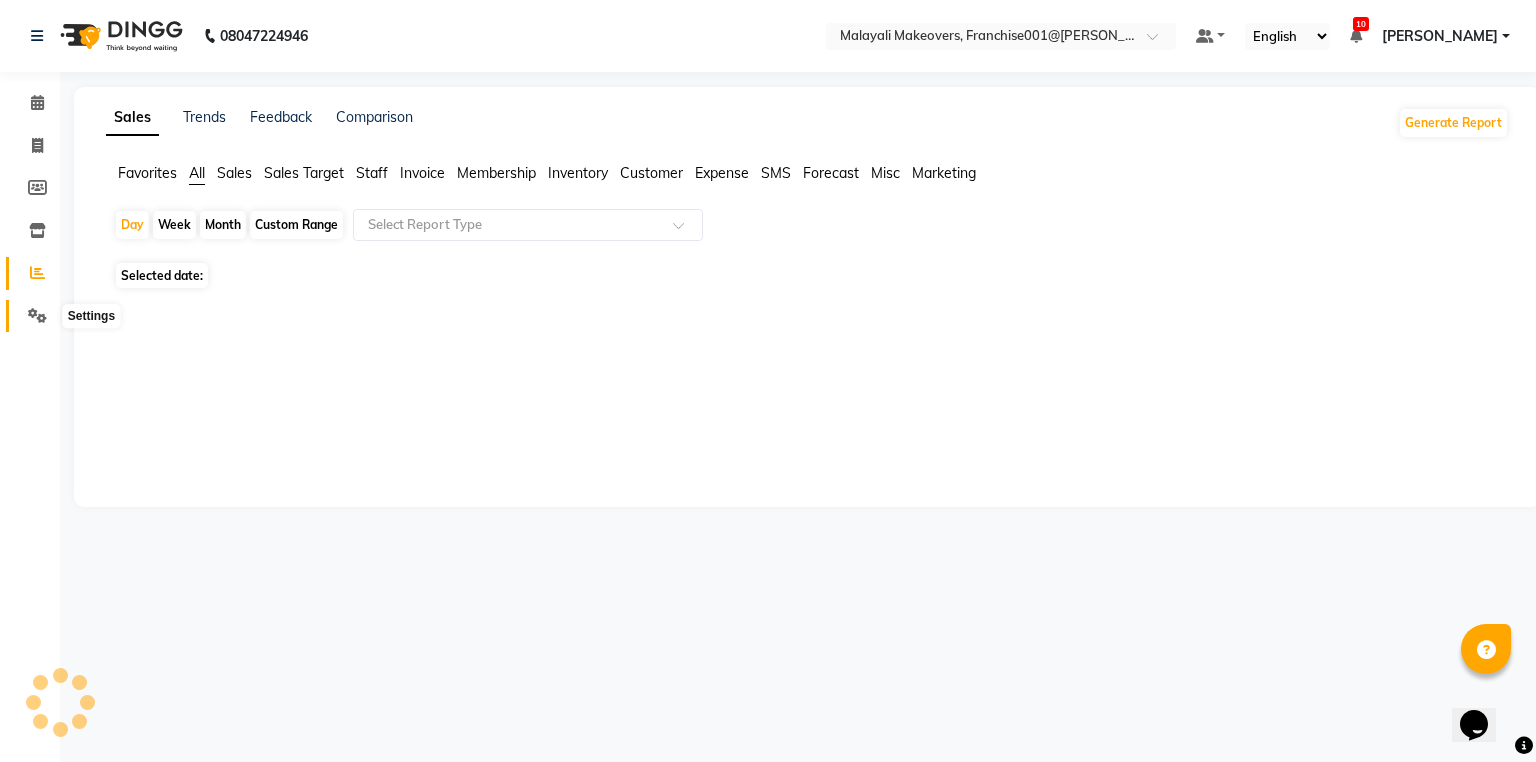 click 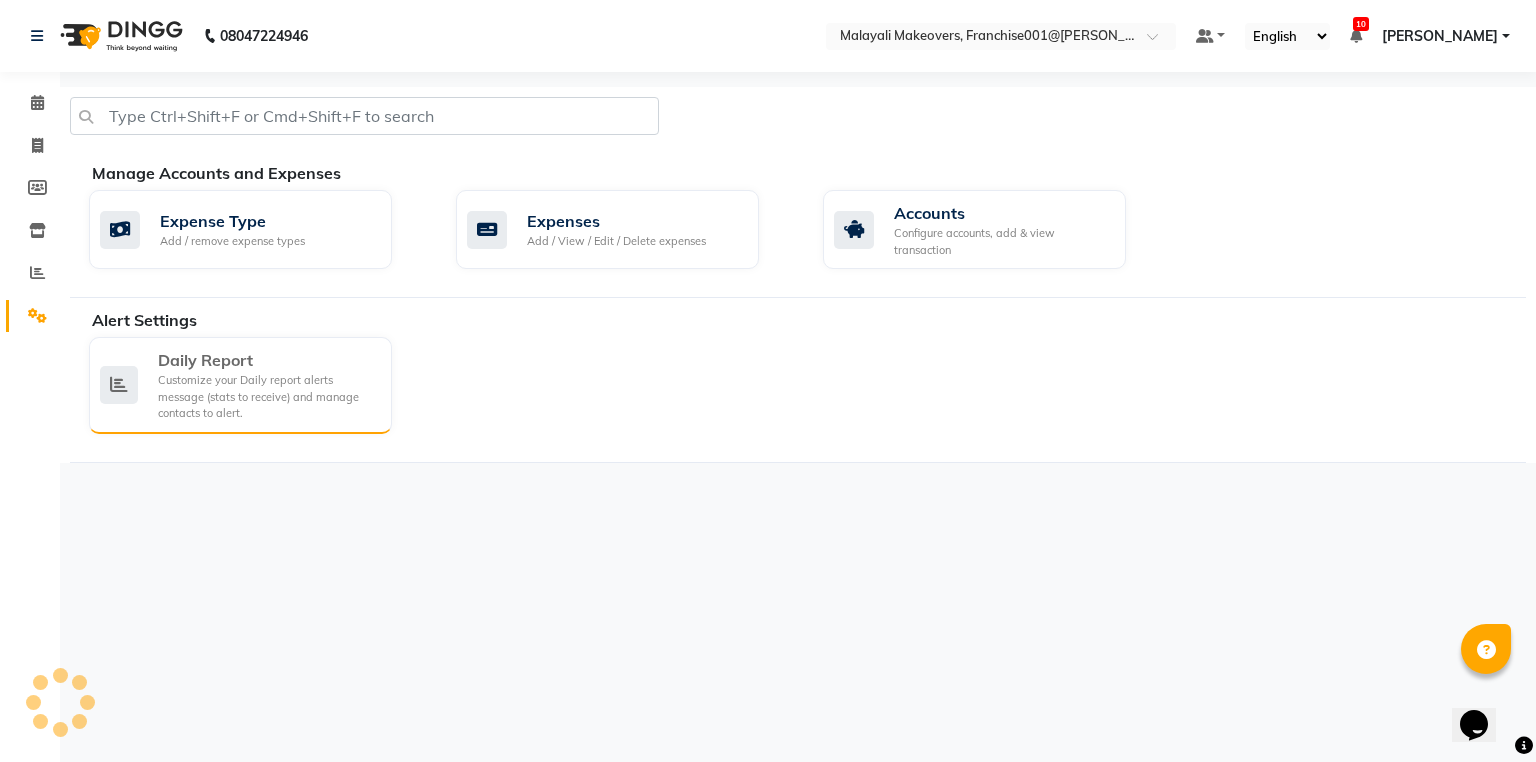 click on "Daily Report" 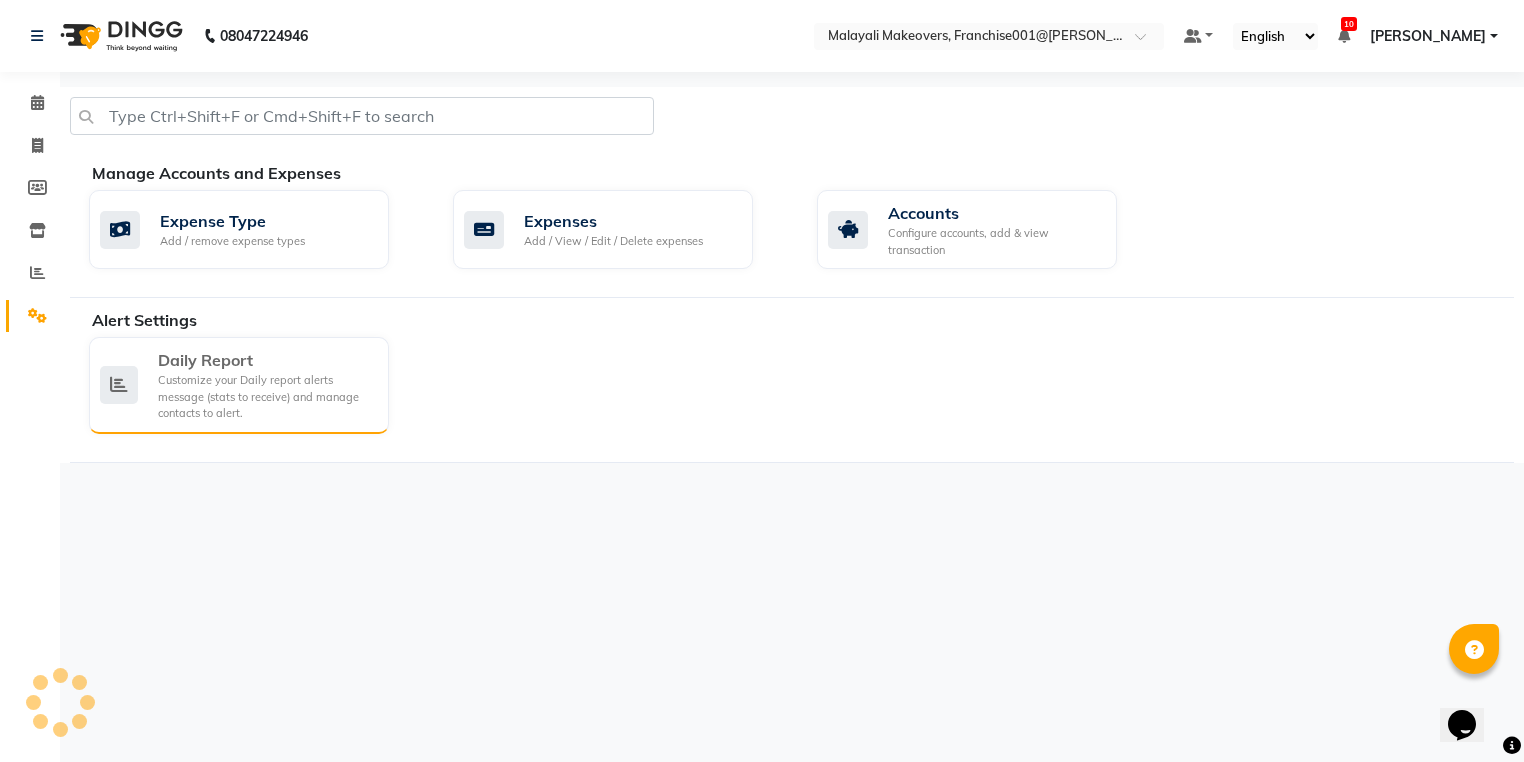 select on "1260" 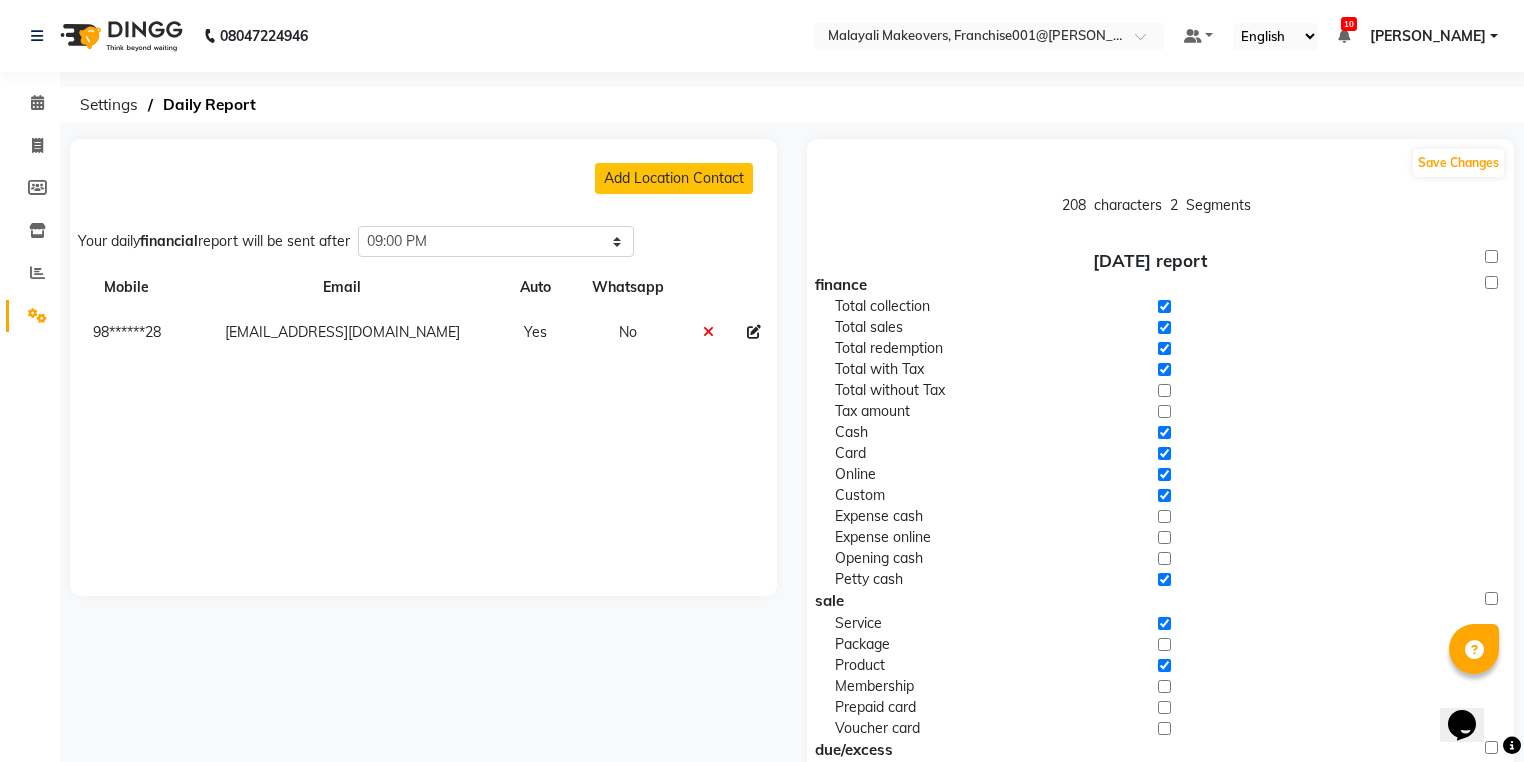click on "[PERSON_NAME]" at bounding box center [1428, 36] 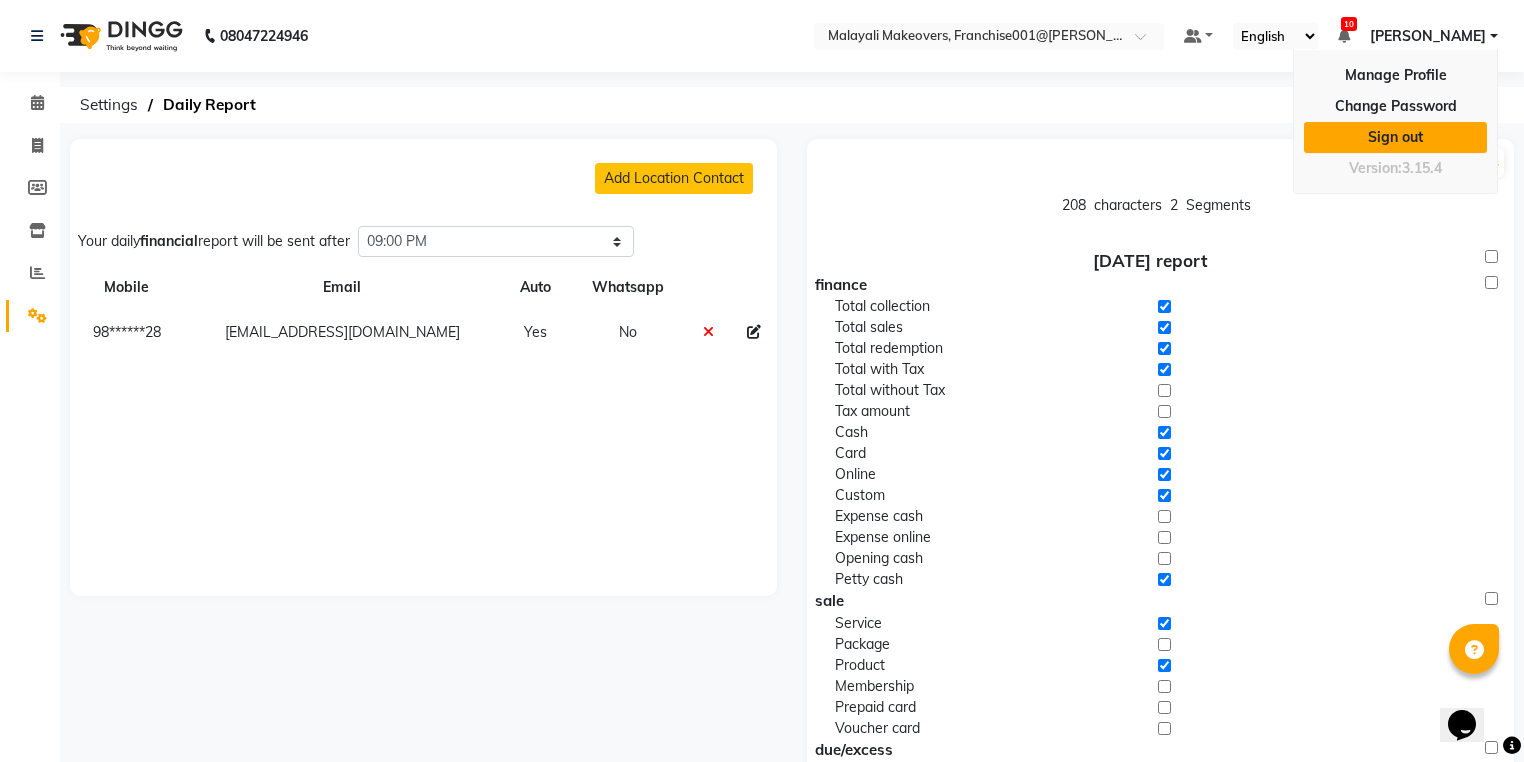 click on "Sign out" at bounding box center [1395, 137] 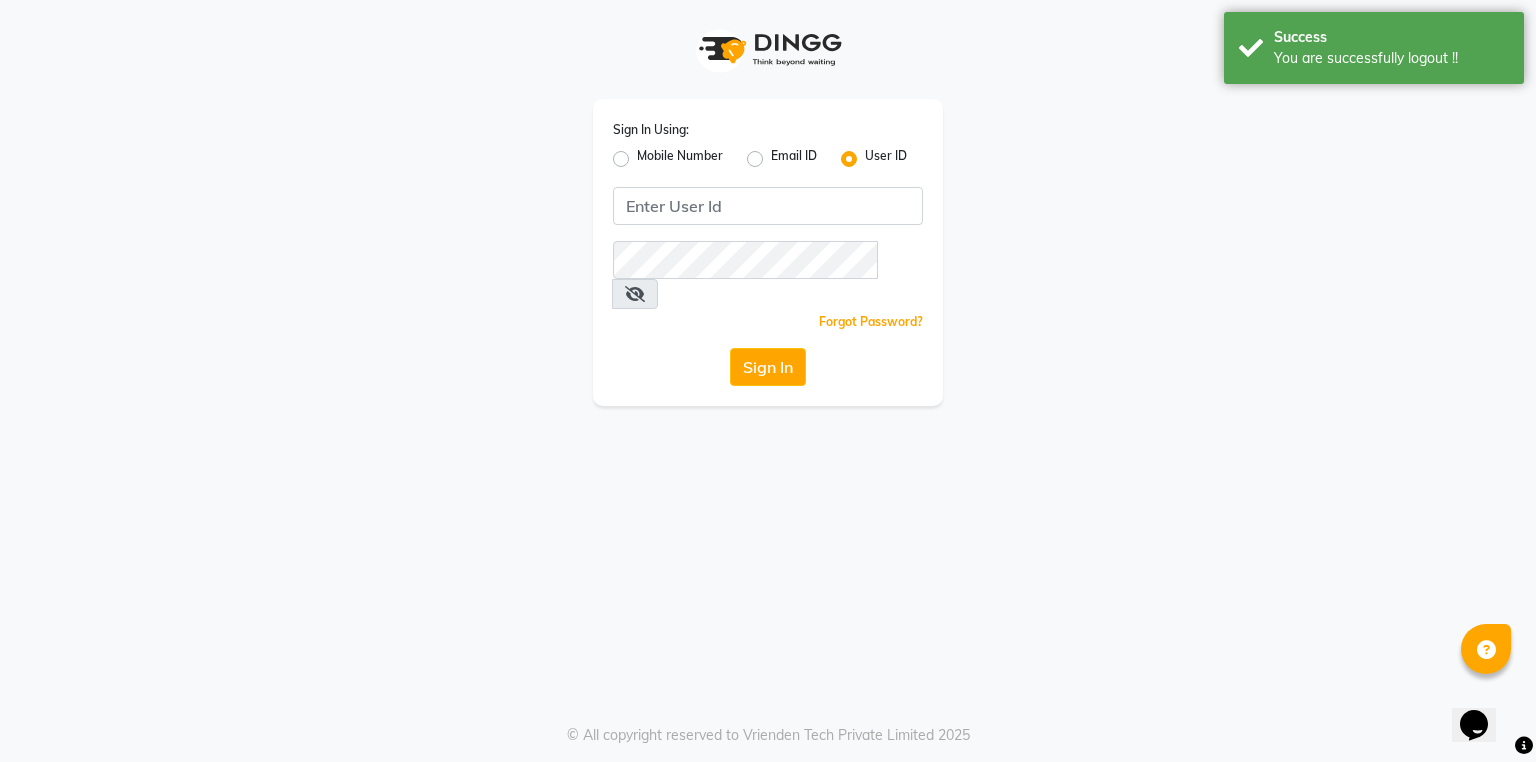 click on "Mobile Number" 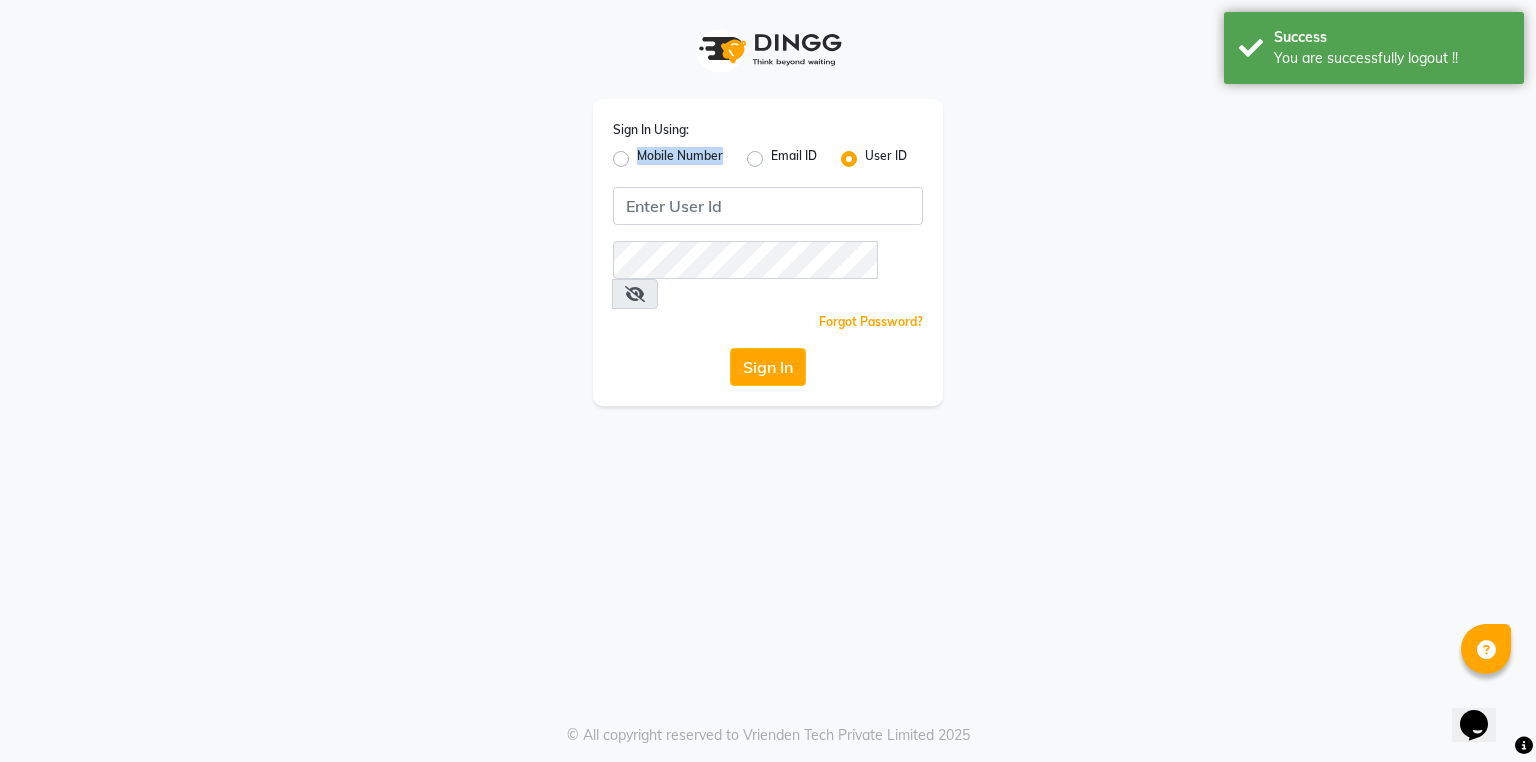 click on "Mobile Number" 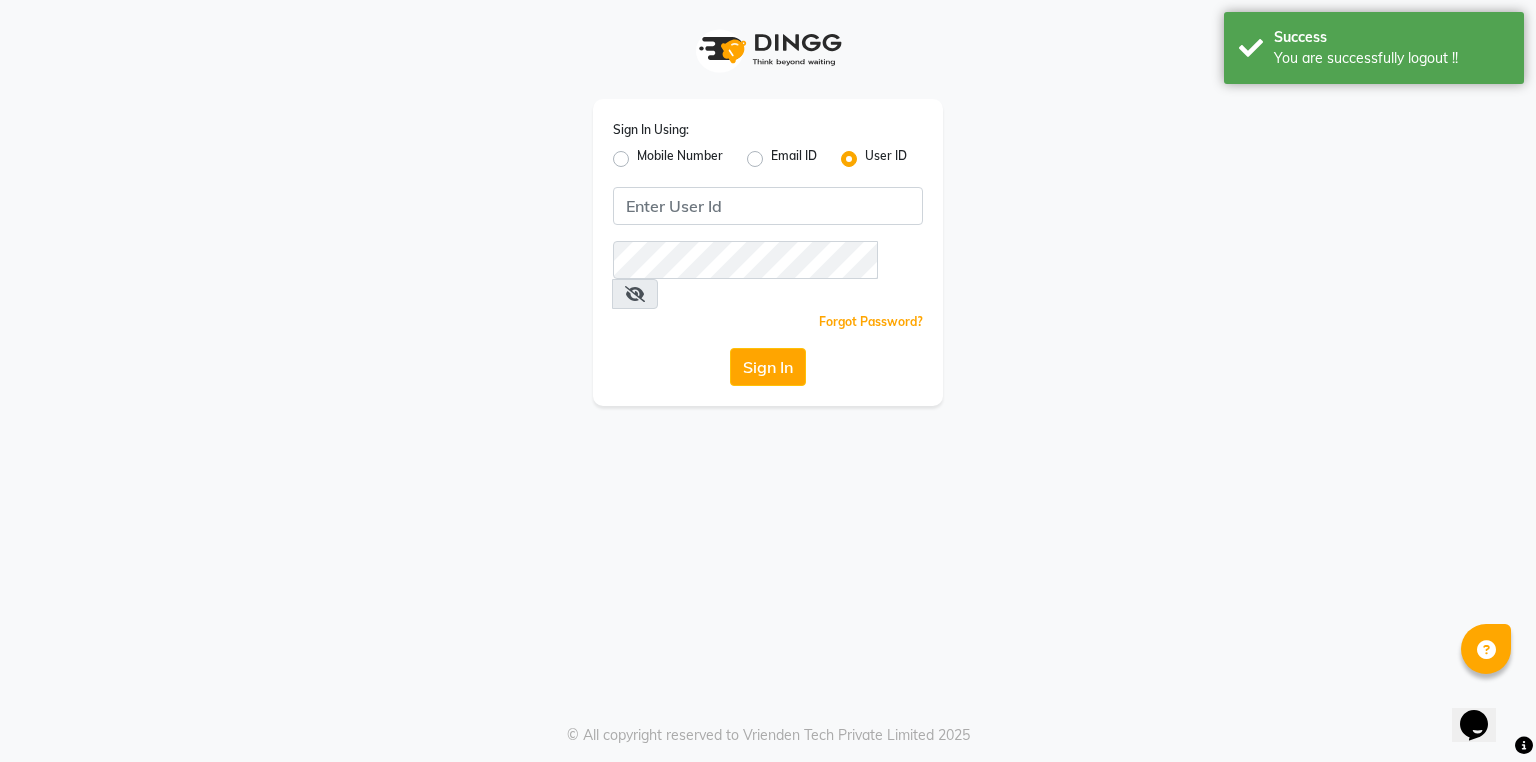 click on "Mobile Number" 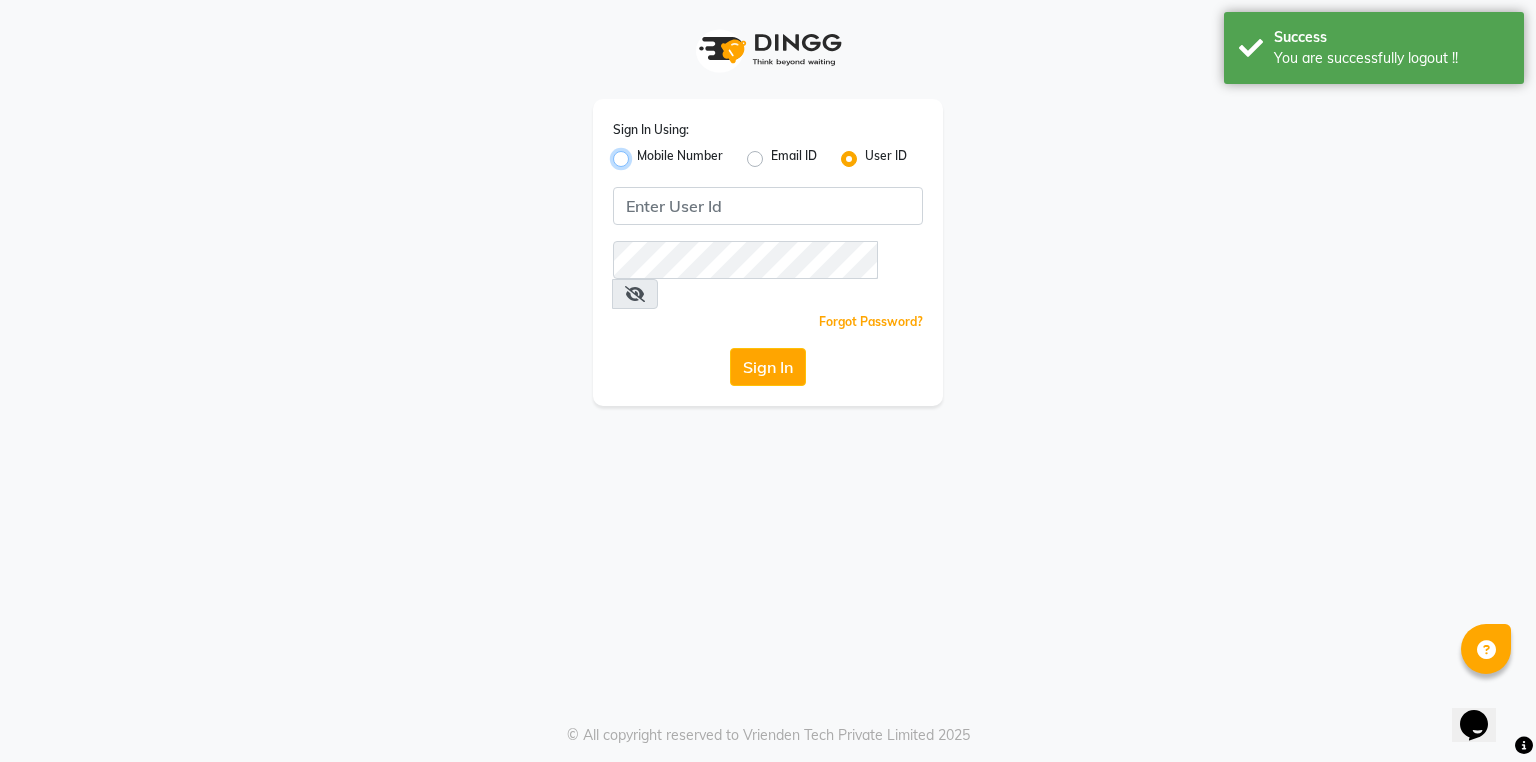 click on "Mobile Number" at bounding box center [643, 153] 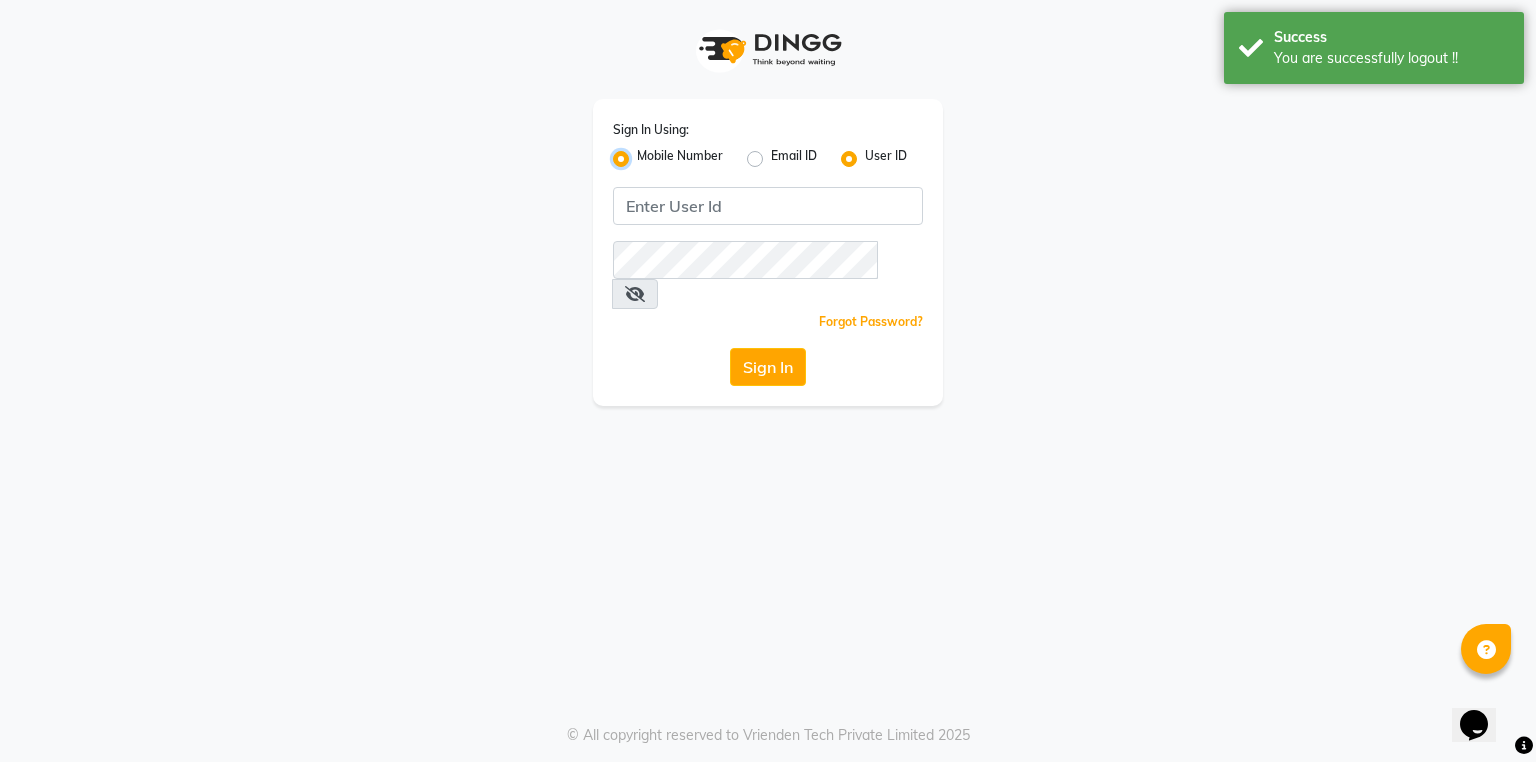 radio on "false" 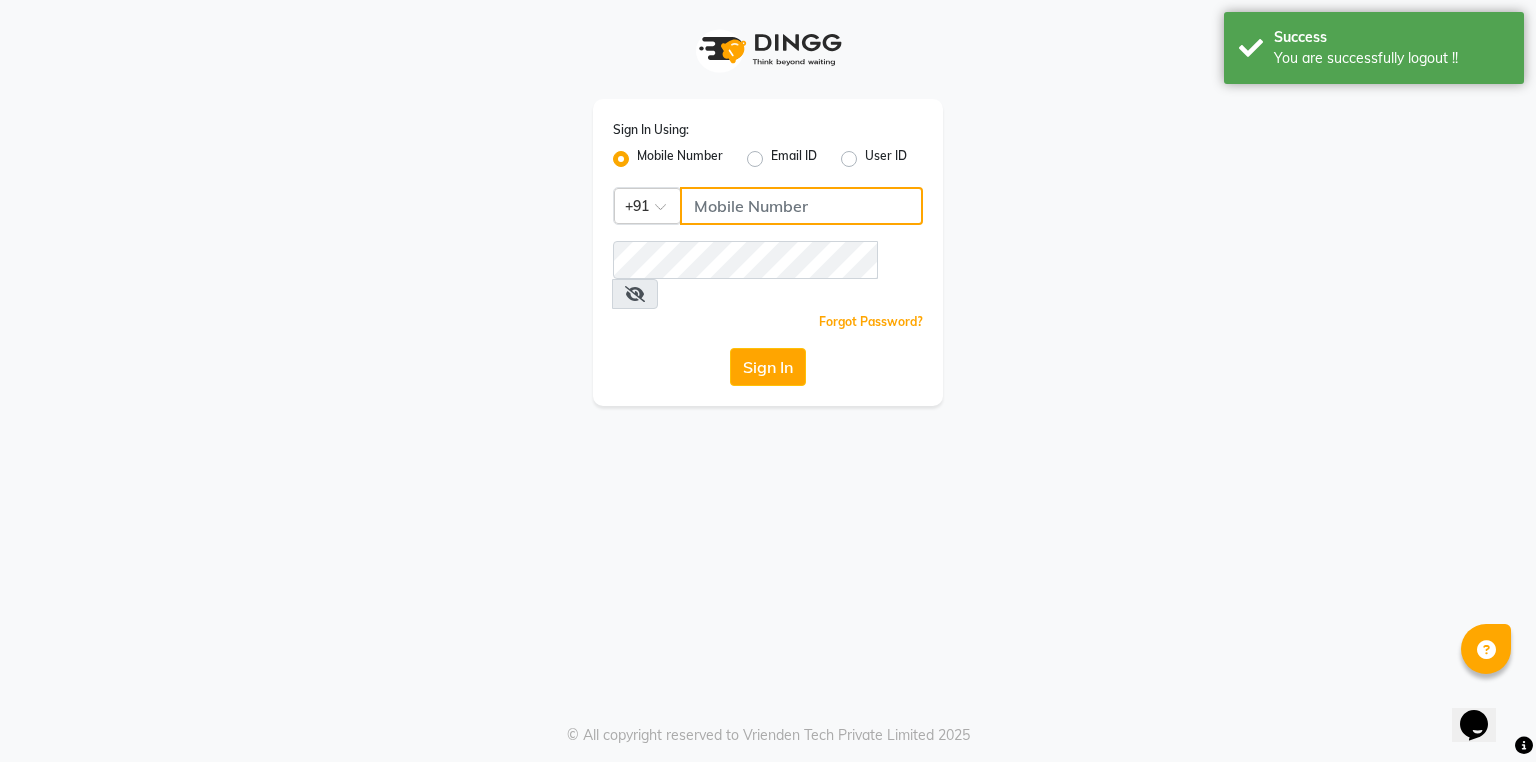 click 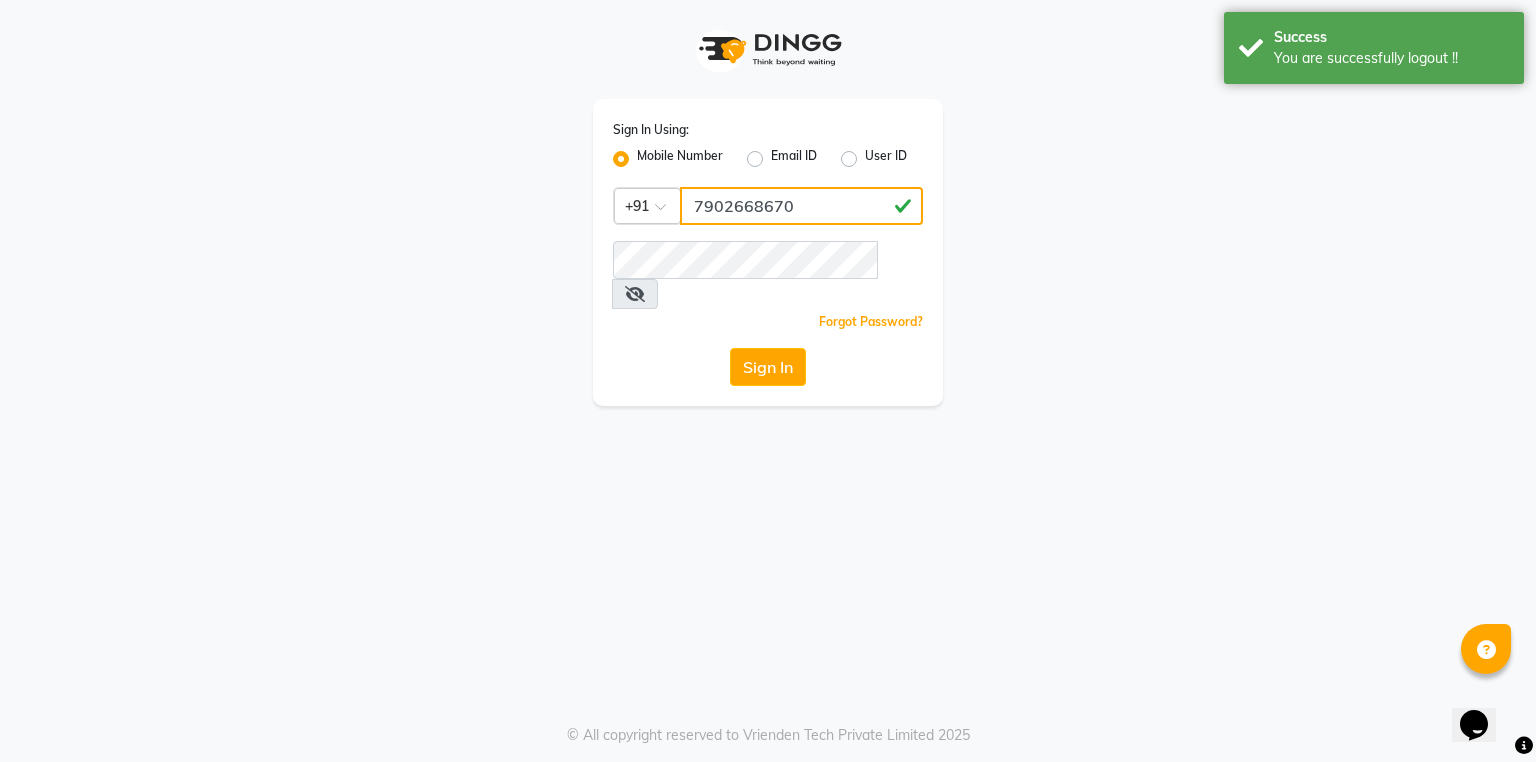 type on "7902668670" 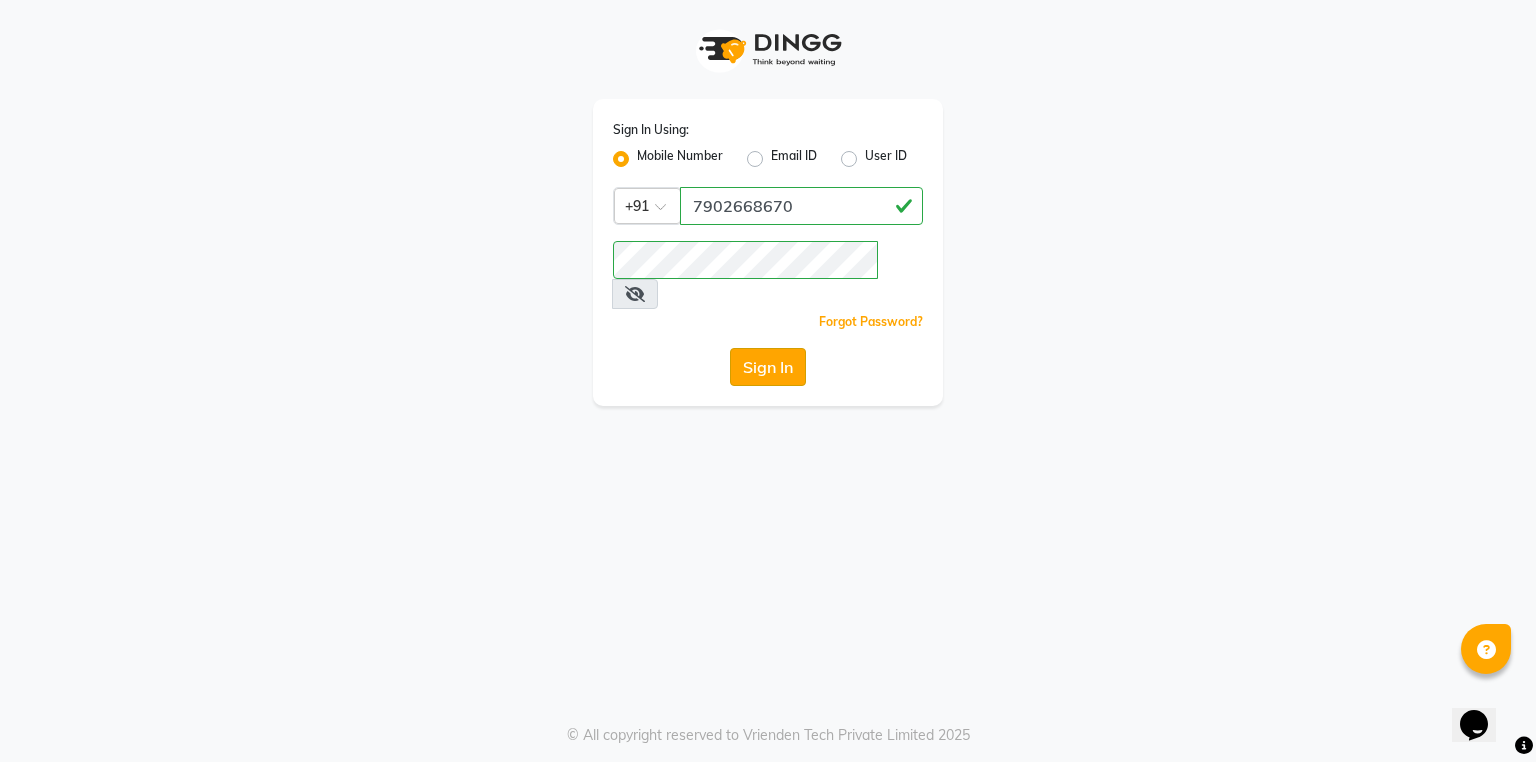 click on "Sign In" 